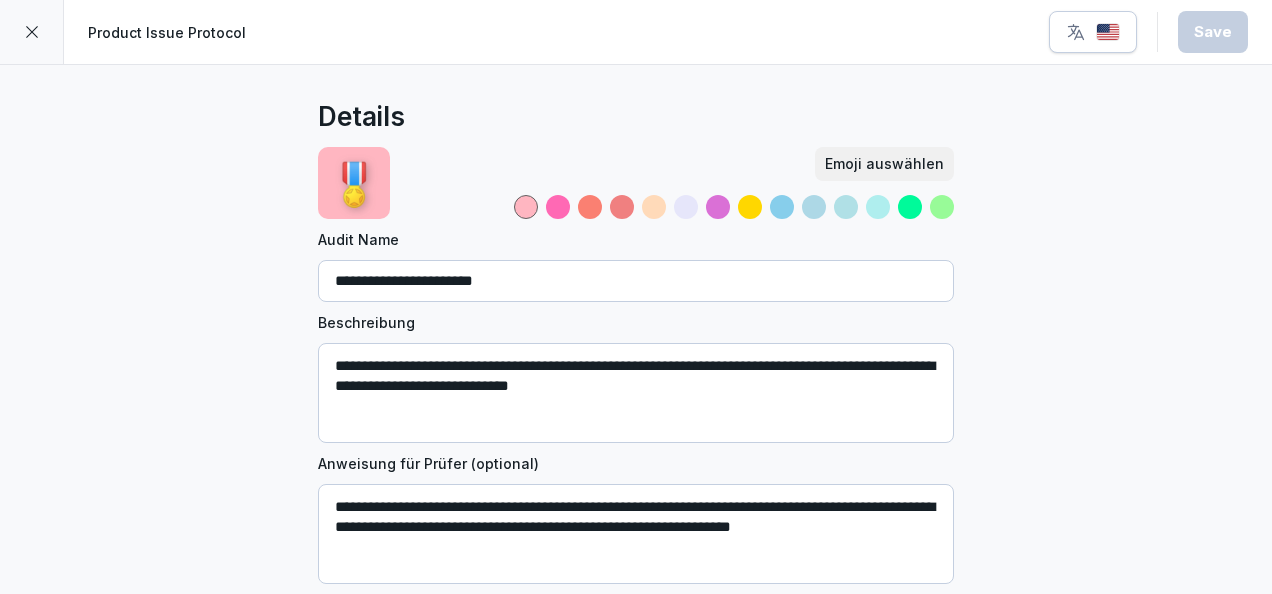 scroll, scrollTop: 0, scrollLeft: 0, axis: both 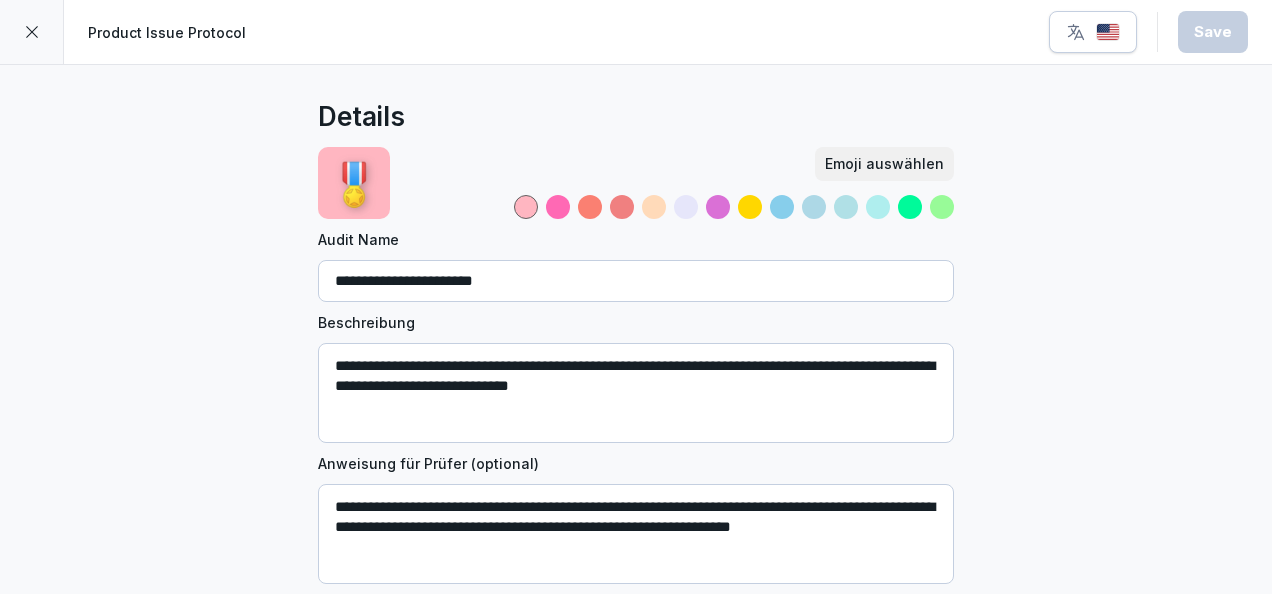 click at bounding box center (32, 32) 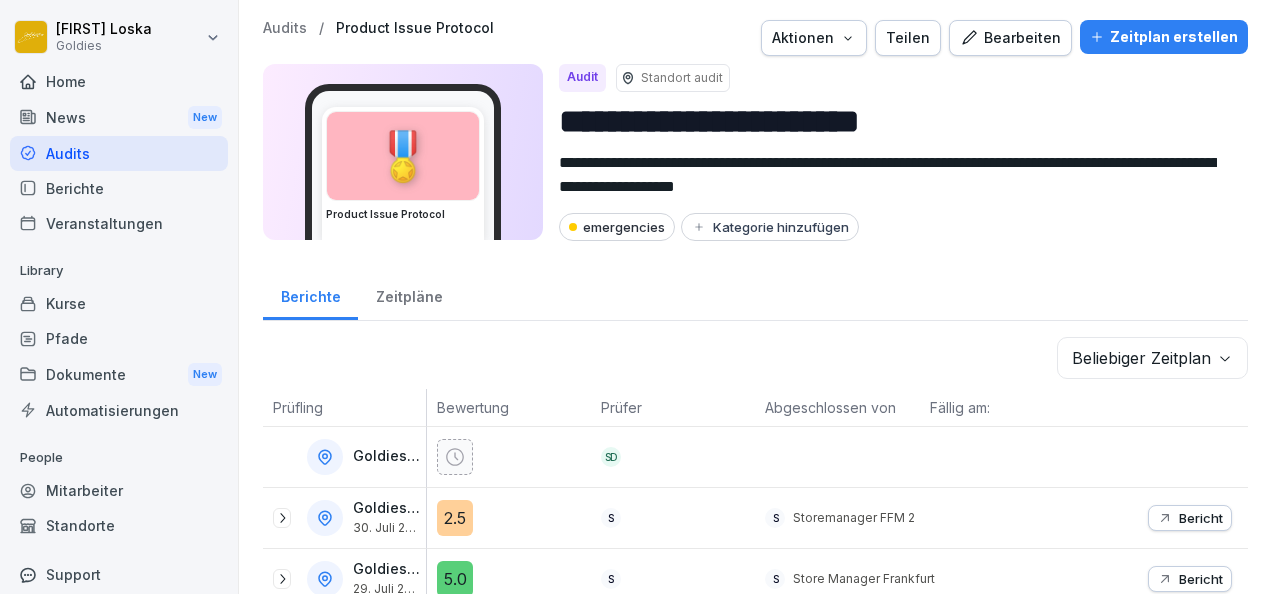 click on "Audits" at bounding box center [119, 153] 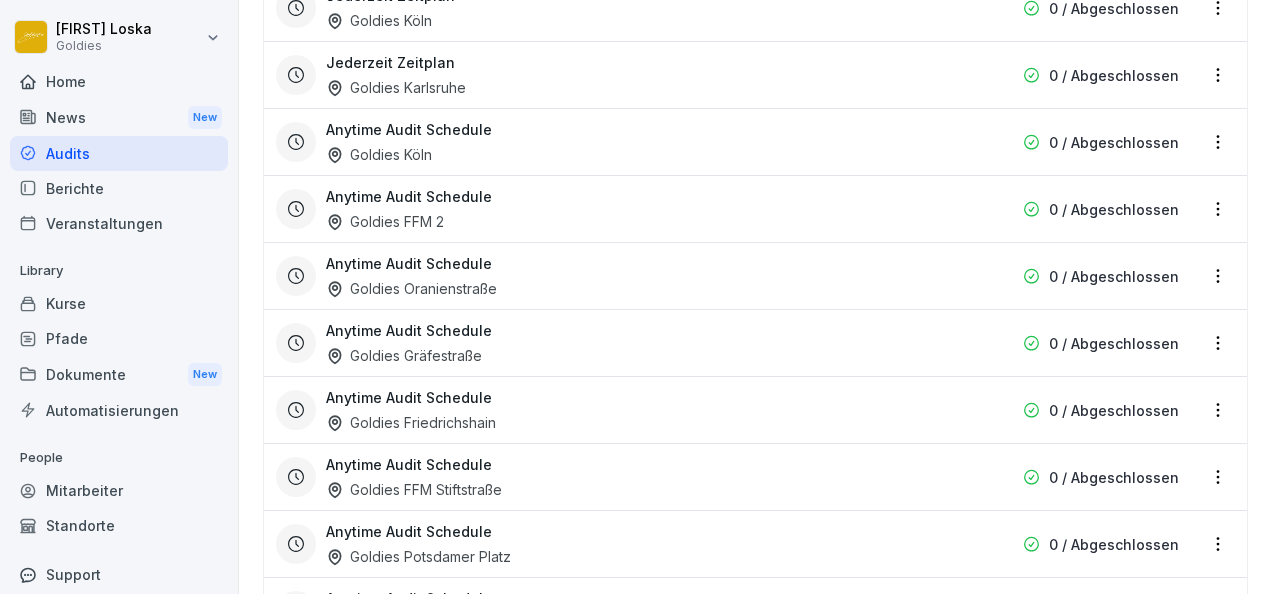 scroll, scrollTop: 2129, scrollLeft: 0, axis: vertical 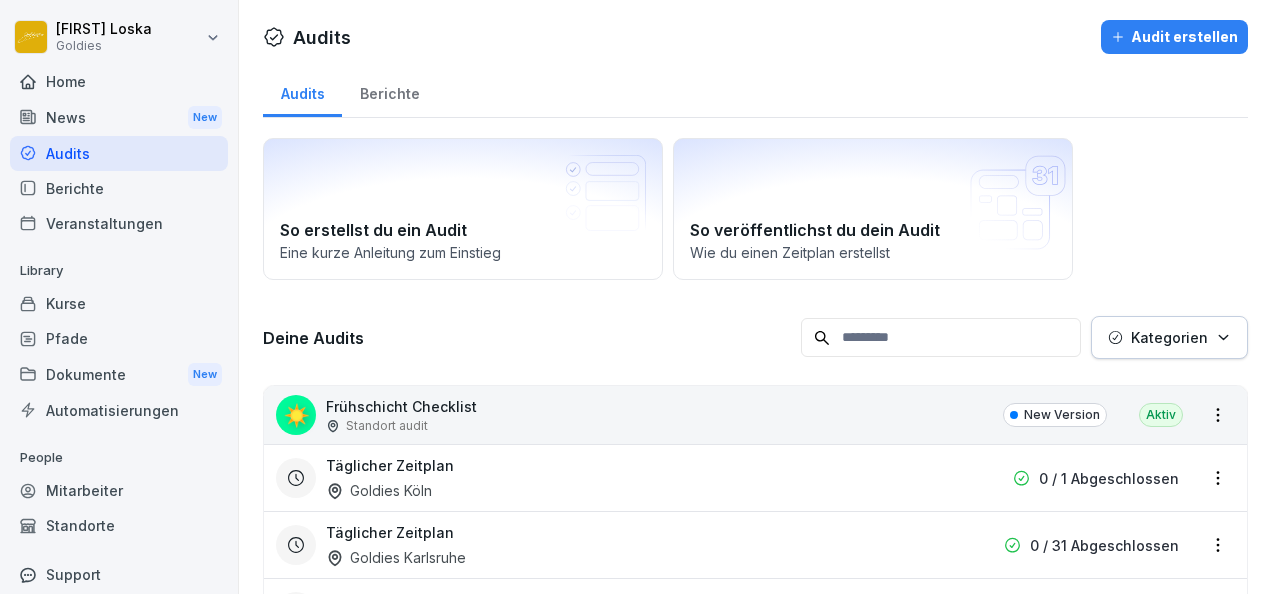 click 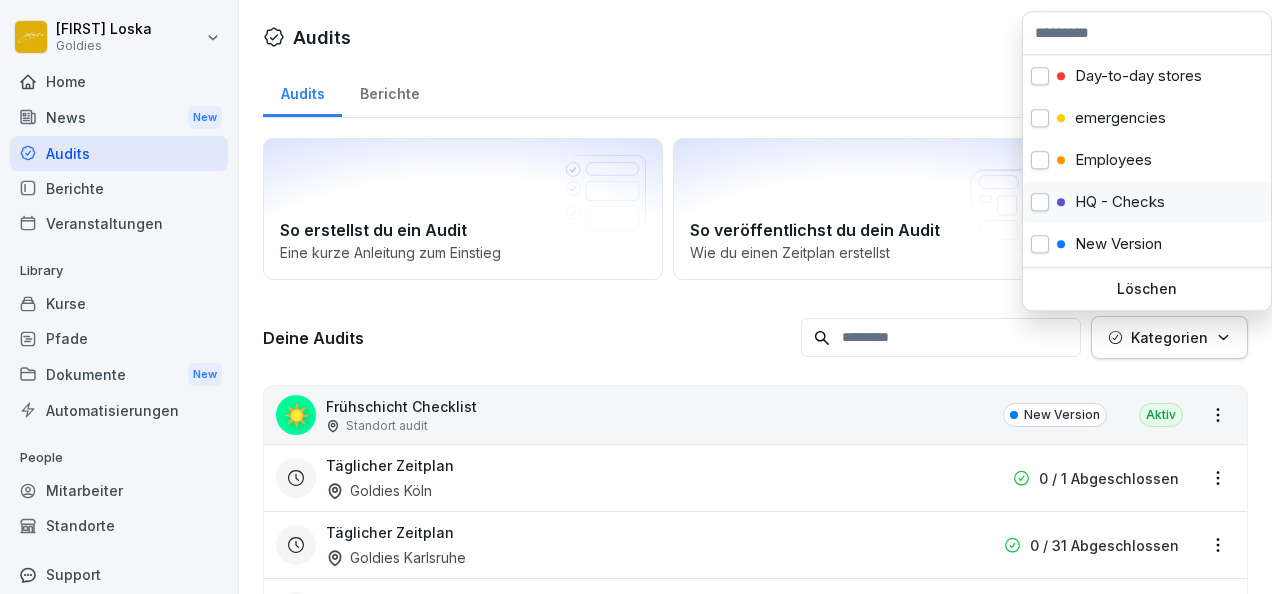 scroll, scrollTop: 38, scrollLeft: 0, axis: vertical 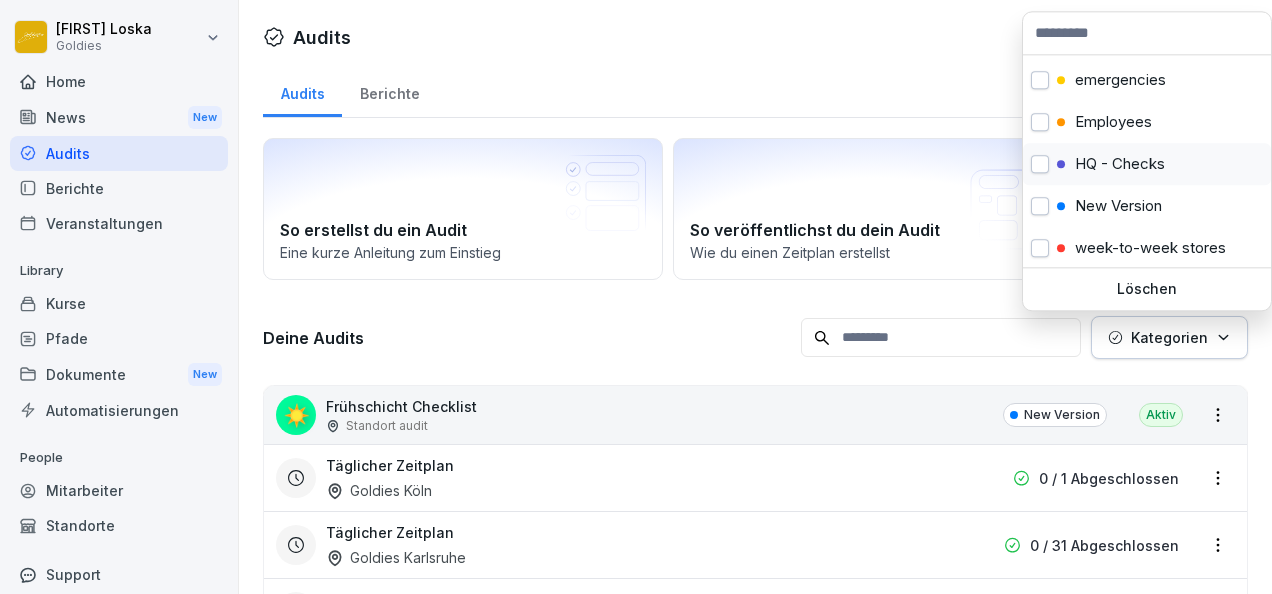 click on "HQ - Checks" at bounding box center [1120, 164] 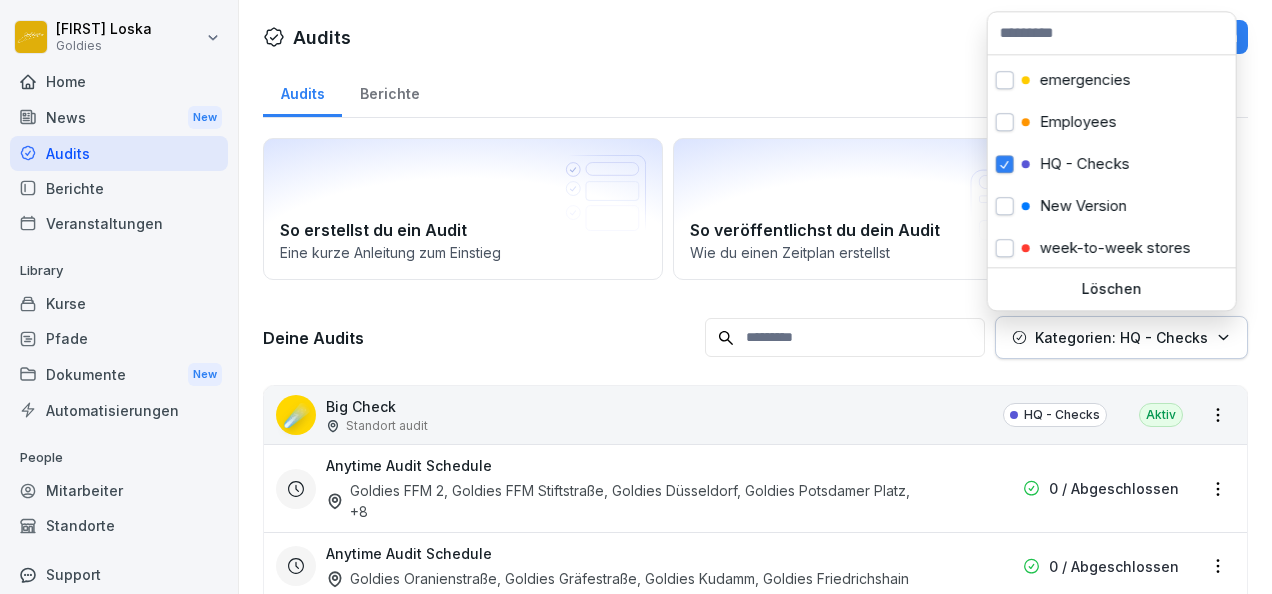 click on "Karolina   Loska Goldies Home News New Audits Berichte Veranstaltungen Library Kurse Pfade Dokumente New Automatisierungen People Mitarbeiter Standorte Support Einstellungen Audits Audit erstellen Audits Berichte So erstellst du ein Audit Eine kurze Anleitung zum Einstieg So veröffentlichst du dein Audit Wie du einen Zeitplan erstellst Deine Audits Kategorien: HQ - Checks  ☄️ Big Check   Standort audit HQ - Checks  Aktiv Anytime Audit Schedule Goldies FFM 2, Goldies FFM Stiftstraße, Goldies Düsseldorf, Goldies Potsdamer Platz , +8 0 /  Abgeschlossen Anytime Audit Schedule Goldies Oranienstraße, Goldies Gräfestraße, Goldies Kudamm, Goldies Friedrichshain 0 /  Abgeschlossen Jederzeit Zeitplan Goldies Potsdamer Platz, Goldies München, Goldies Augsburg, Goldies FFM Stiftstraße , +5 0 /  Abgeschlossen ↗️ Store Check  Standort audit HQ - Checks  Aktiv Täglicher Zeitplan Goldies München, Goldies Köln, Goldies Stuttgart Tübingerstr., Goldies Düsseldorf , +3 0 /  Abgeschlossen , +6 🎖️ Aktiv" at bounding box center [636, 297] 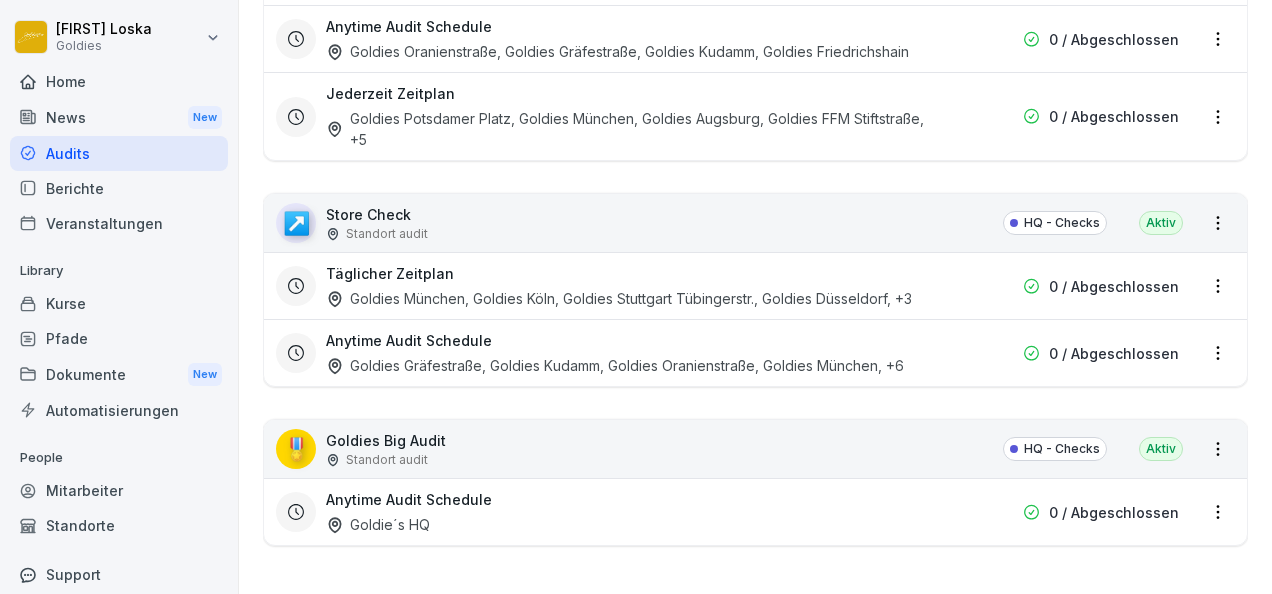 scroll, scrollTop: 558, scrollLeft: 0, axis: vertical 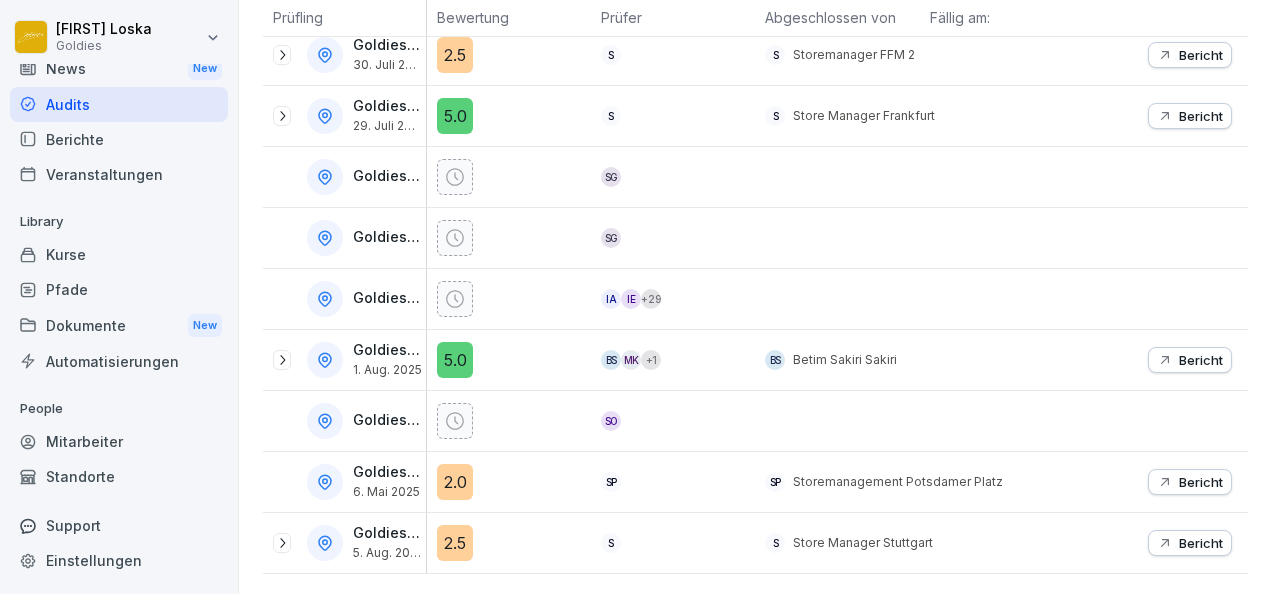 click on "Bericht" at bounding box center (1201, 543) 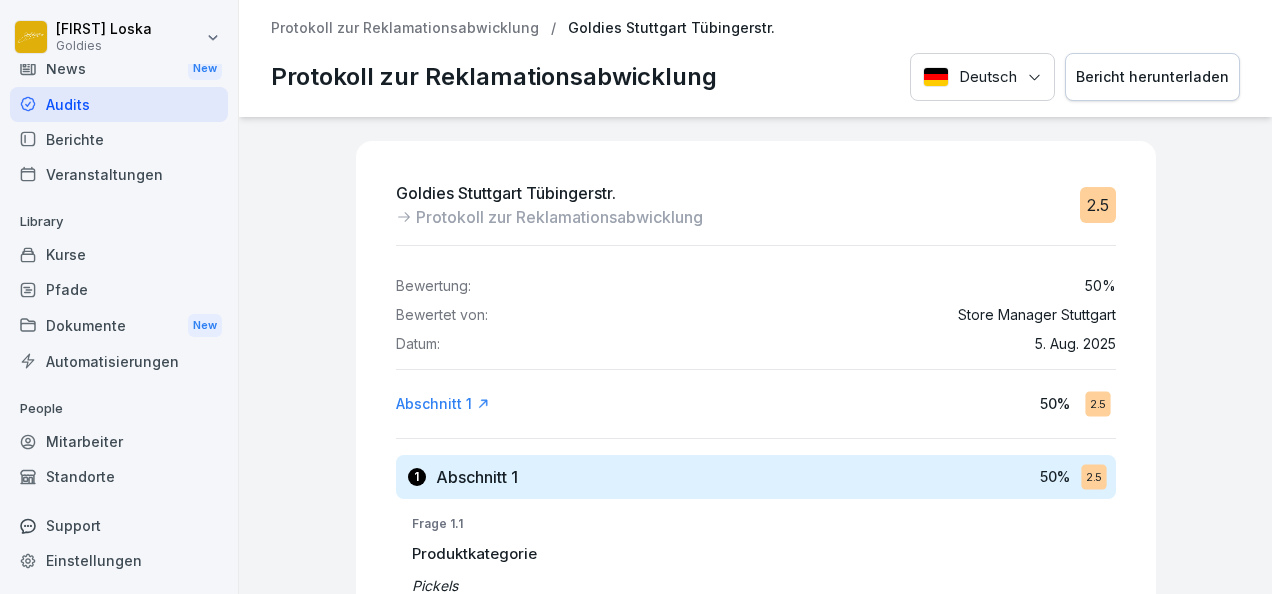 scroll, scrollTop: 0, scrollLeft: 0, axis: both 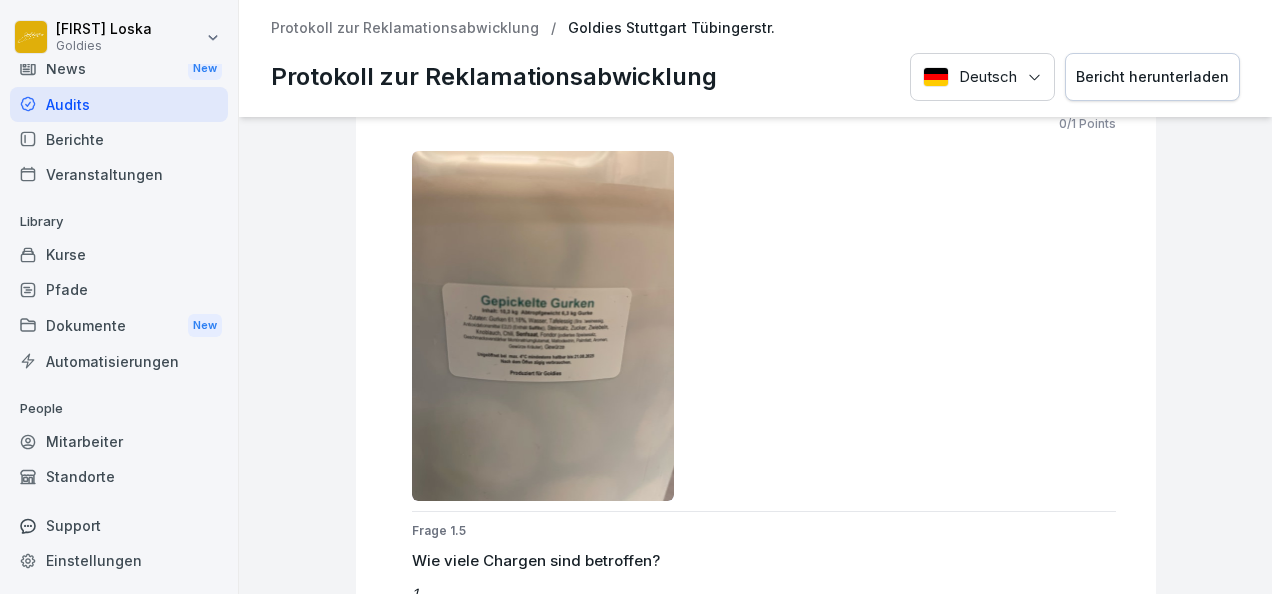 click on "Bericht herunterladen" at bounding box center (1152, 77) 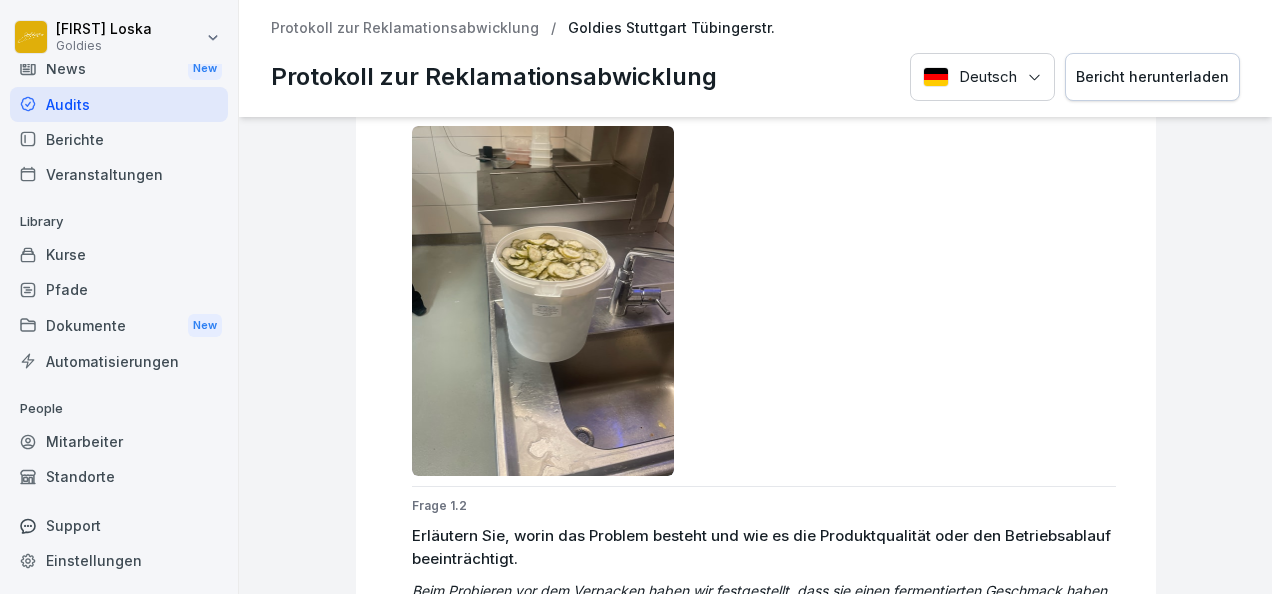 scroll, scrollTop: 516, scrollLeft: 0, axis: vertical 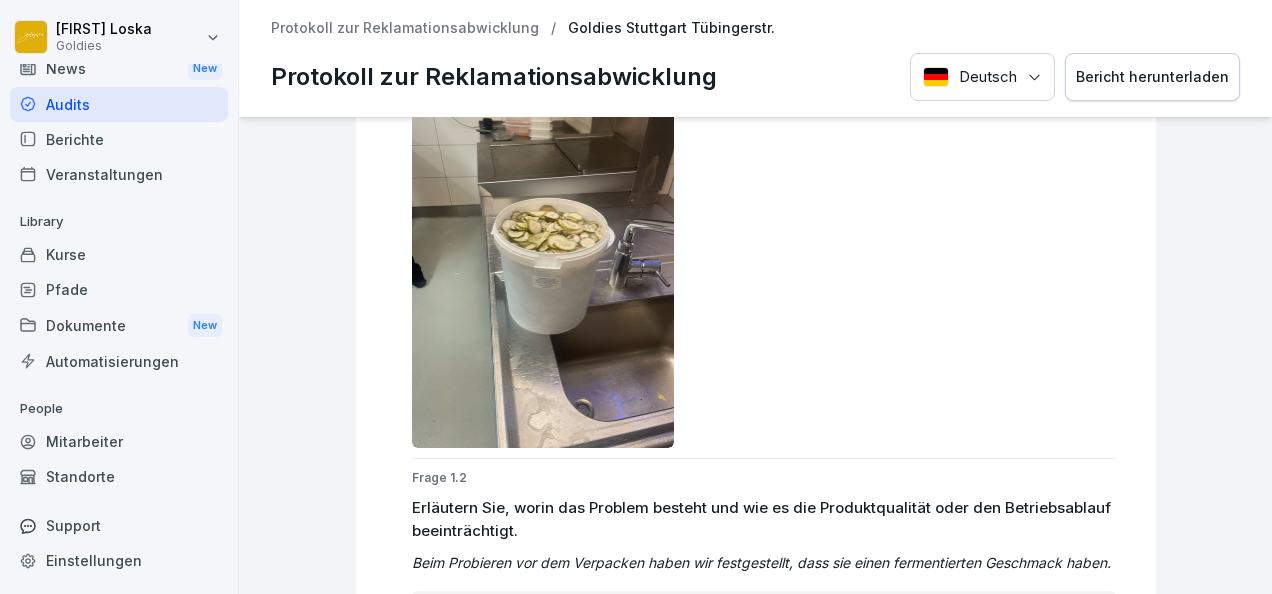 click on "Goldies Stuttgart Tübingerstr. Protokoll zur Reklamationsabwicklung 2.5 Bewertung: 50 % Bewertet von: Store Manager  Stuttgart  Datum: 5. Aug. 2025 Abschnitt 1 50 % 2.5 1 Abschnitt 1 50 % 2.5 Frage 1.1 Produktkategorie Pickels  Frage 1.2 Erläutern Sie, worin das Problem besteht und wie es die Produktqualität oder den Betriebsablauf beeinträchtigt. Beim Probieren vor dem Verpacken haben wir festgestellt, dass sie einen fermentierten Geschmack haben. Store Manager  Stuttgart  Beim Probieren vor dem Verpacken haben wir festgestellt, dass sie einen fermentierten Geschmack haben. Frage 1.3 Wie lautet die Chargennummer des Produkts? Nein 0  /  1   Points Store Manager  Stuttgart  der Lieferschein nicht vorhanden  Frage 1.4 Foto vom Lieferschein Nein 0  /  1   Points Frage 1.5 Wie viele Chargen sind betroffen? 1 Frage 1.6 Bild des fehlerhaften Produkts Ja 1  /  1   Points Frage 1.7 Inwiefern beeinträchtigt es unsere Qualitätsstandards oder Betriebsabläufe? Dringende Priorität Mittlere Priorität 2  /  3" at bounding box center [755, 355] 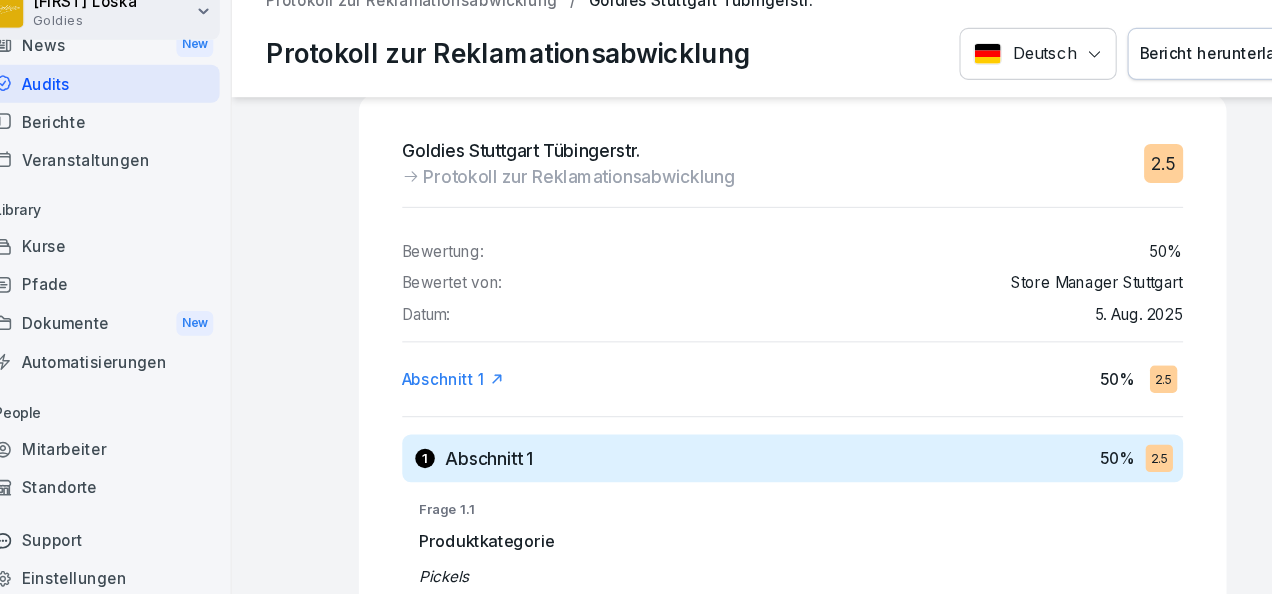 scroll, scrollTop: 0, scrollLeft: 0, axis: both 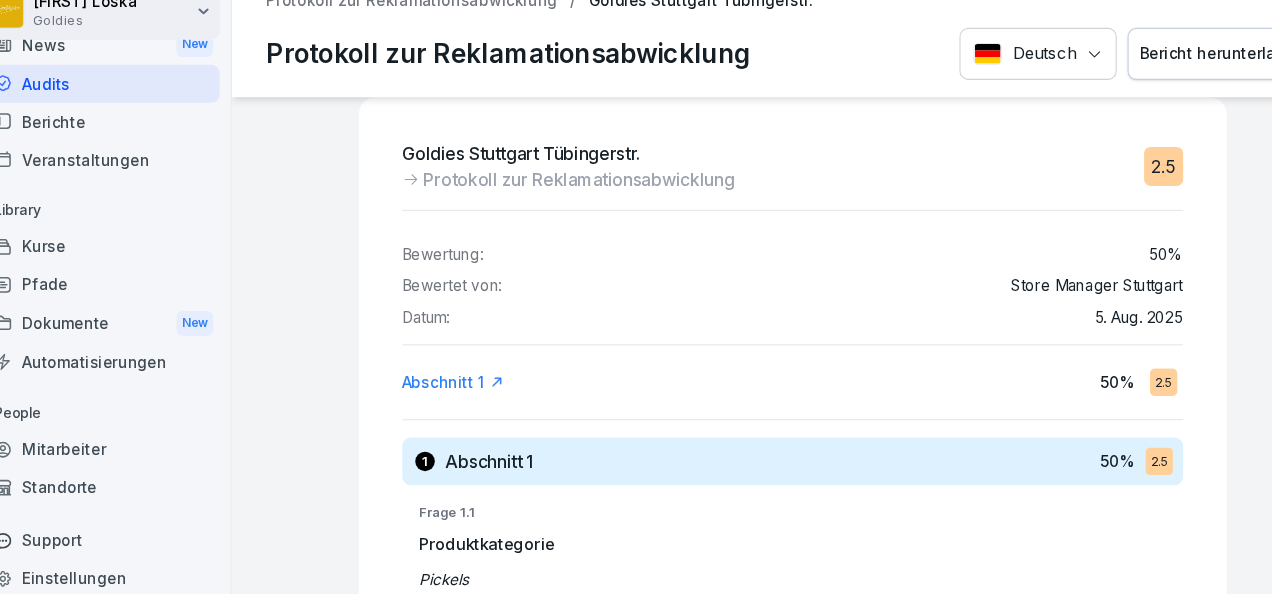 click on "Bericht herunterladen" at bounding box center (1152, 77) 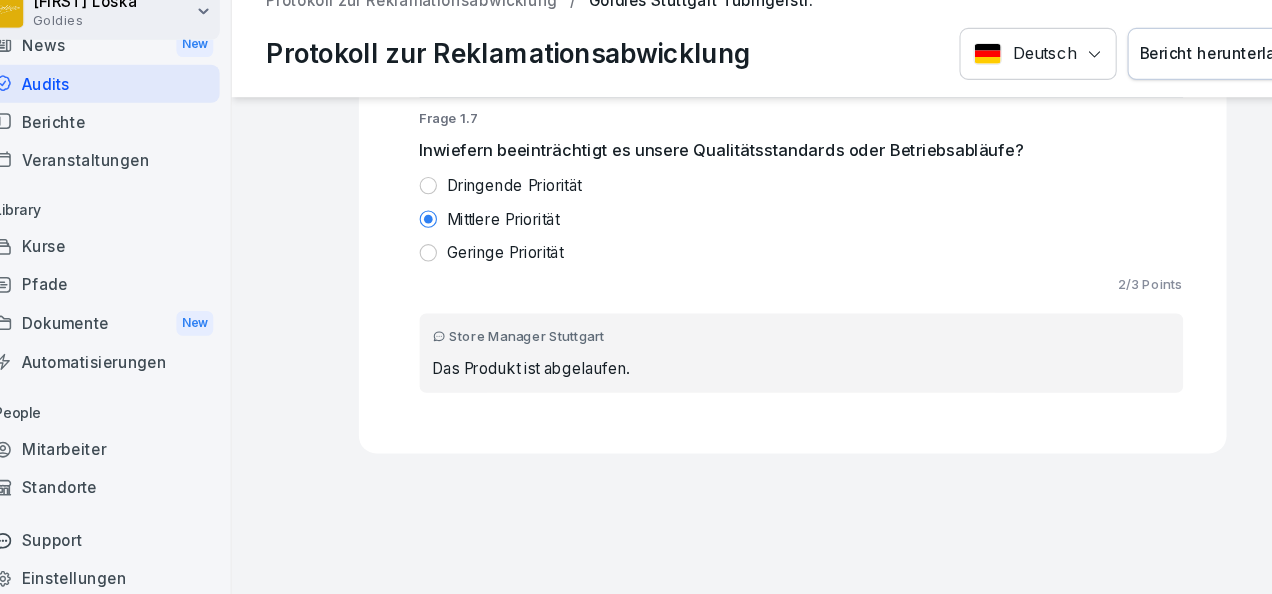 scroll, scrollTop: 2765, scrollLeft: 0, axis: vertical 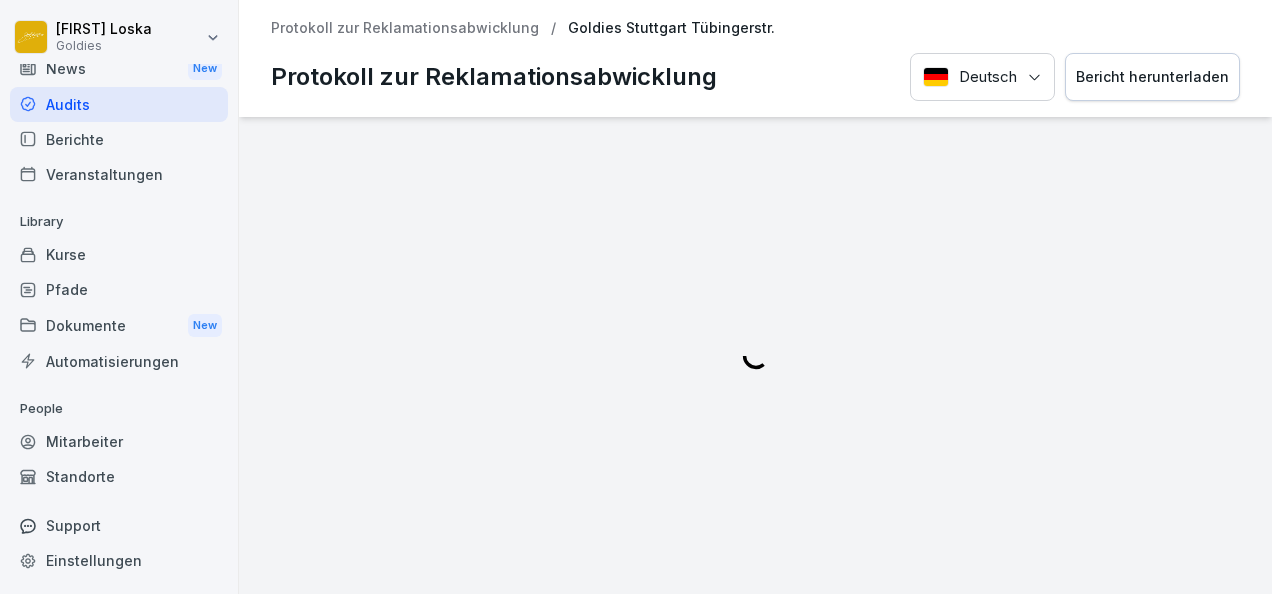 click on "Berichte" at bounding box center [119, 139] 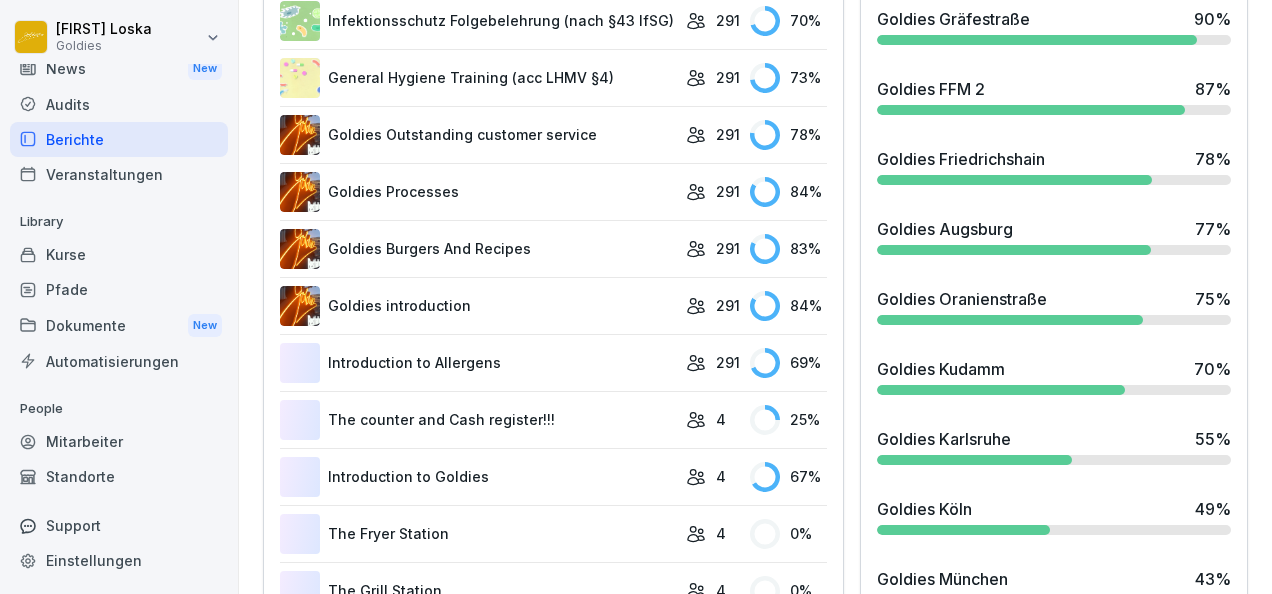 scroll, scrollTop: 1197, scrollLeft: 0, axis: vertical 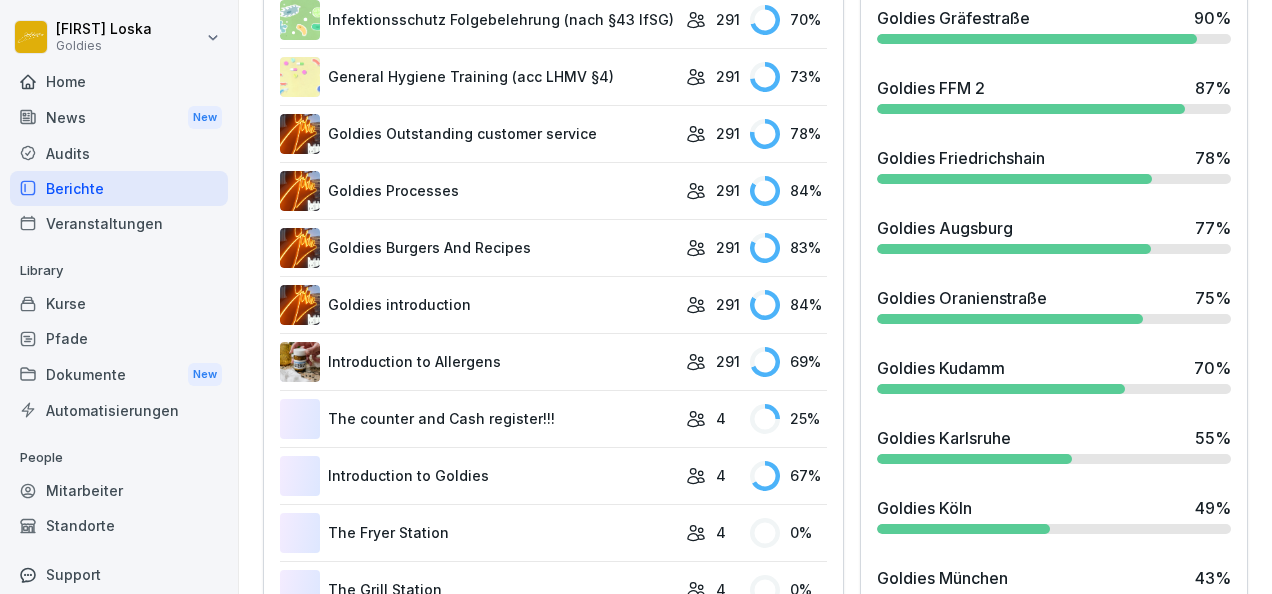 click on "Audits" at bounding box center (119, 153) 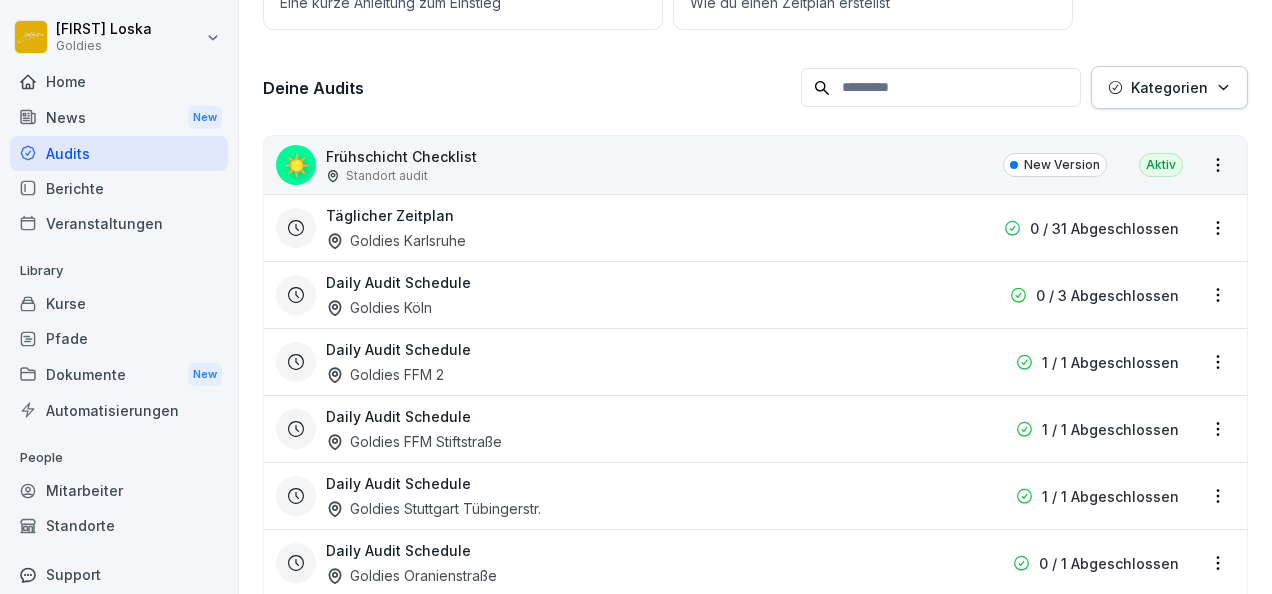 scroll, scrollTop: 252, scrollLeft: 0, axis: vertical 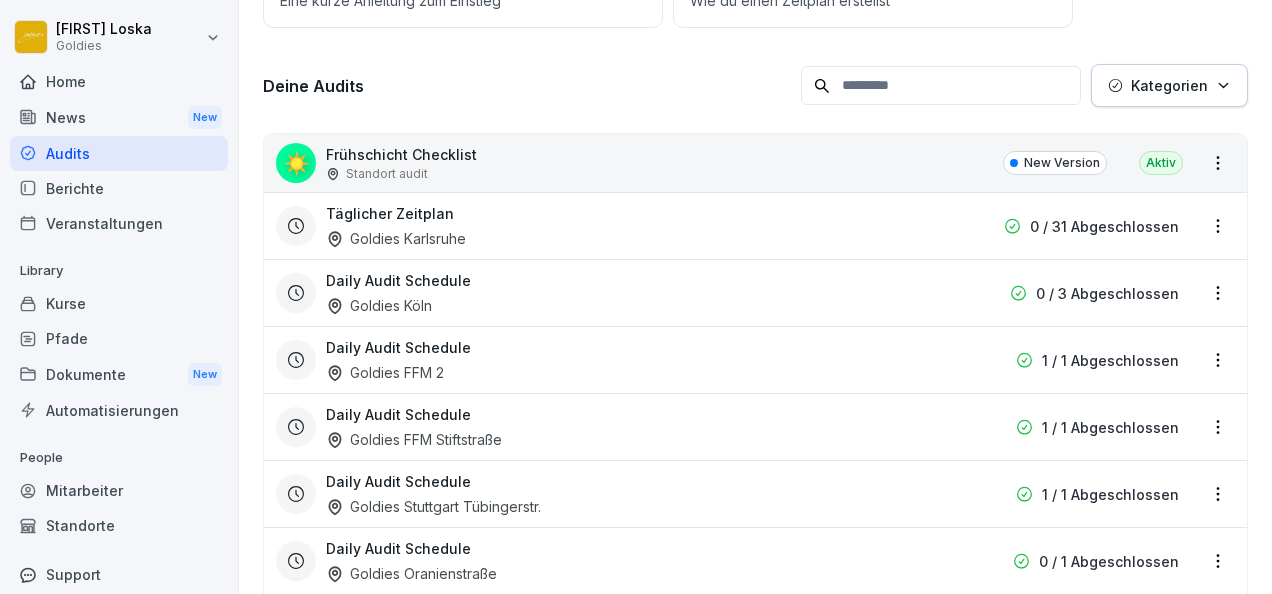 click on "Daily Audit Schedule Goldies Köln" at bounding box center [627, 293] 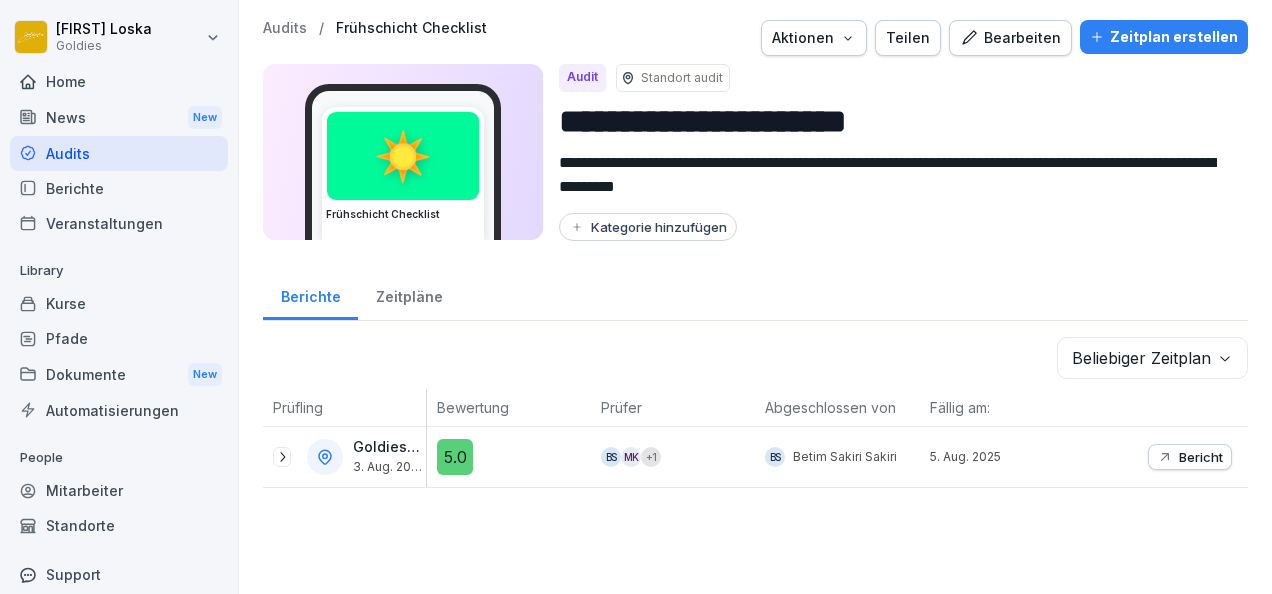 scroll, scrollTop: 0, scrollLeft: 0, axis: both 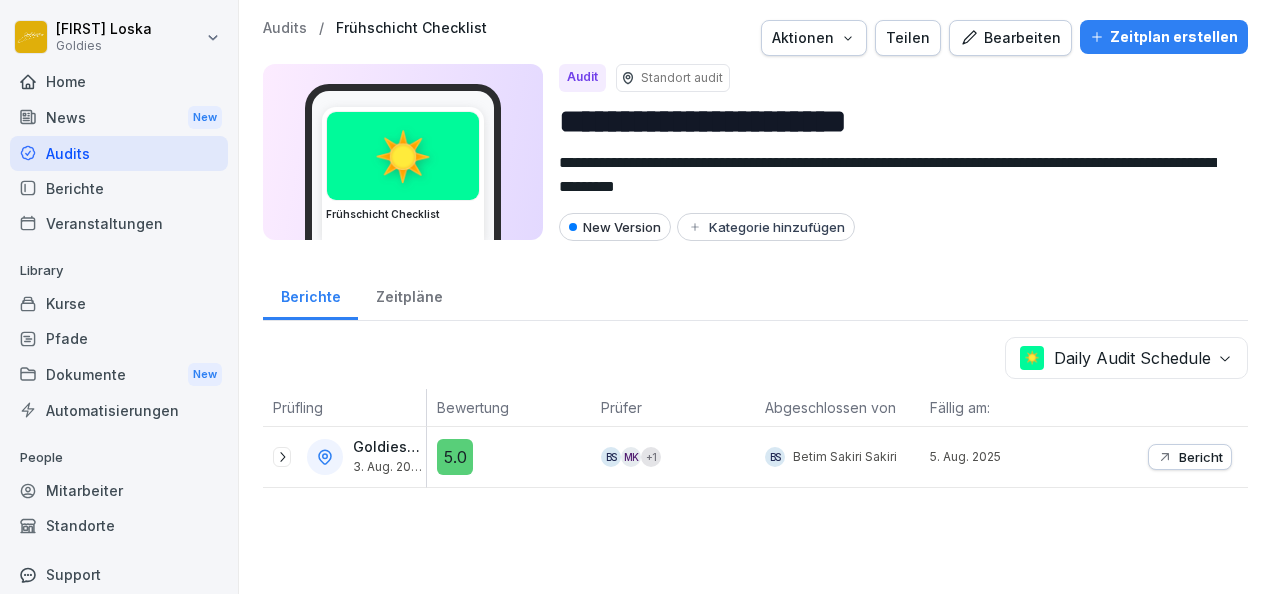 click on "Zeitpläne" at bounding box center [409, 294] 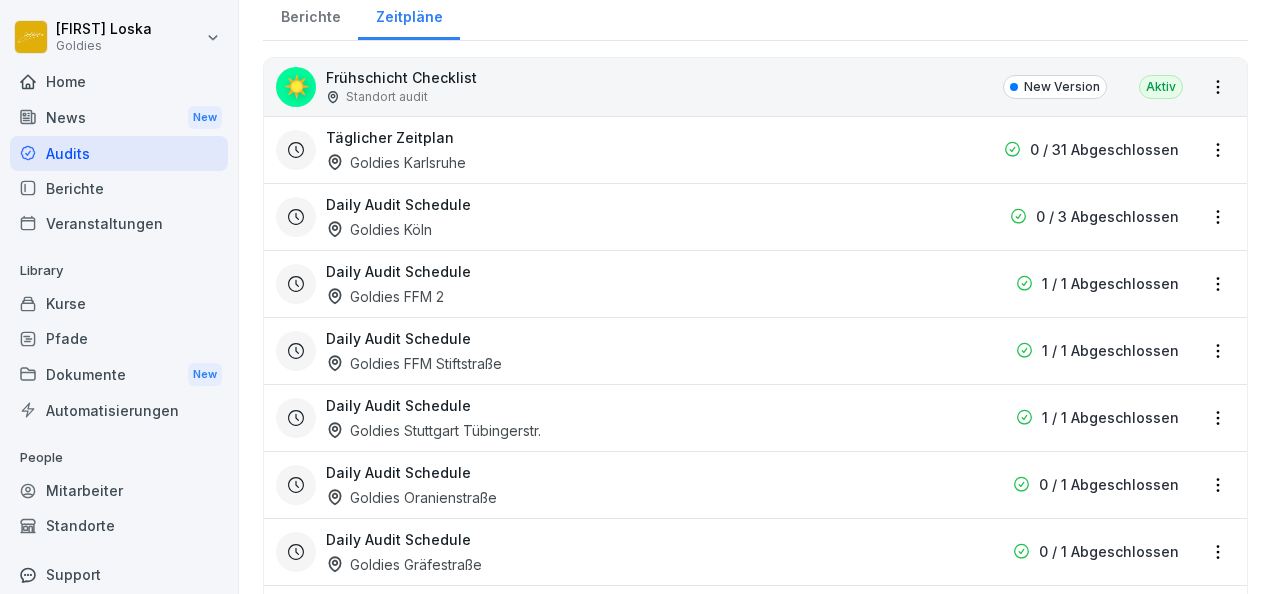 scroll, scrollTop: 281, scrollLeft: 0, axis: vertical 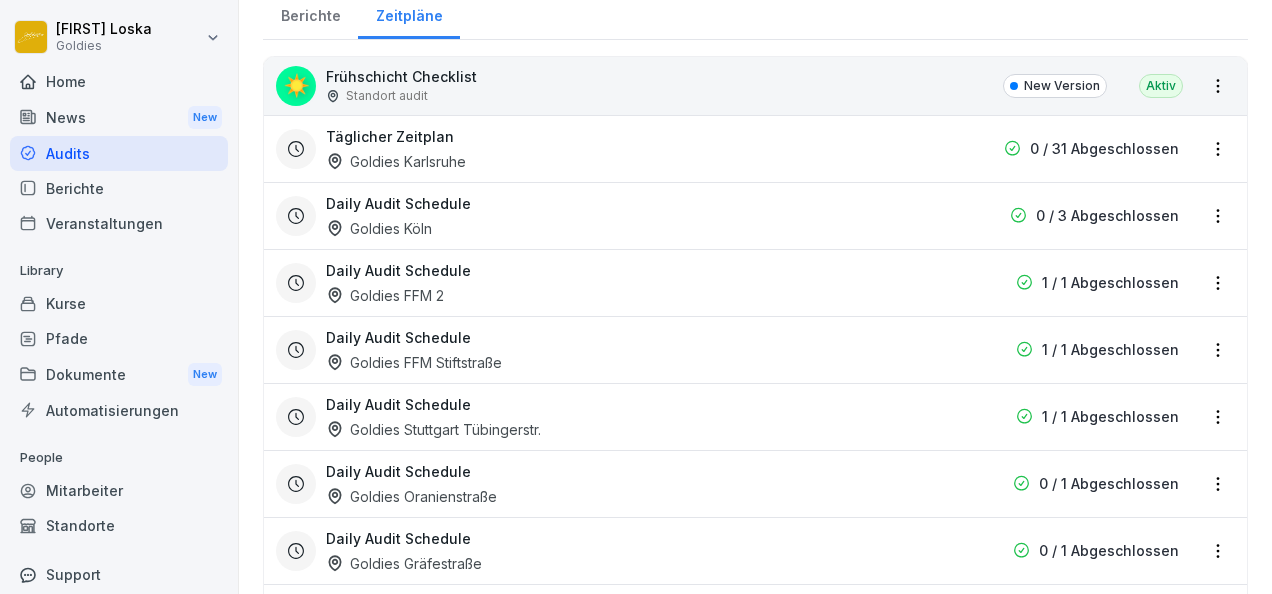 click on "Goldies Köln" at bounding box center (379, 228) 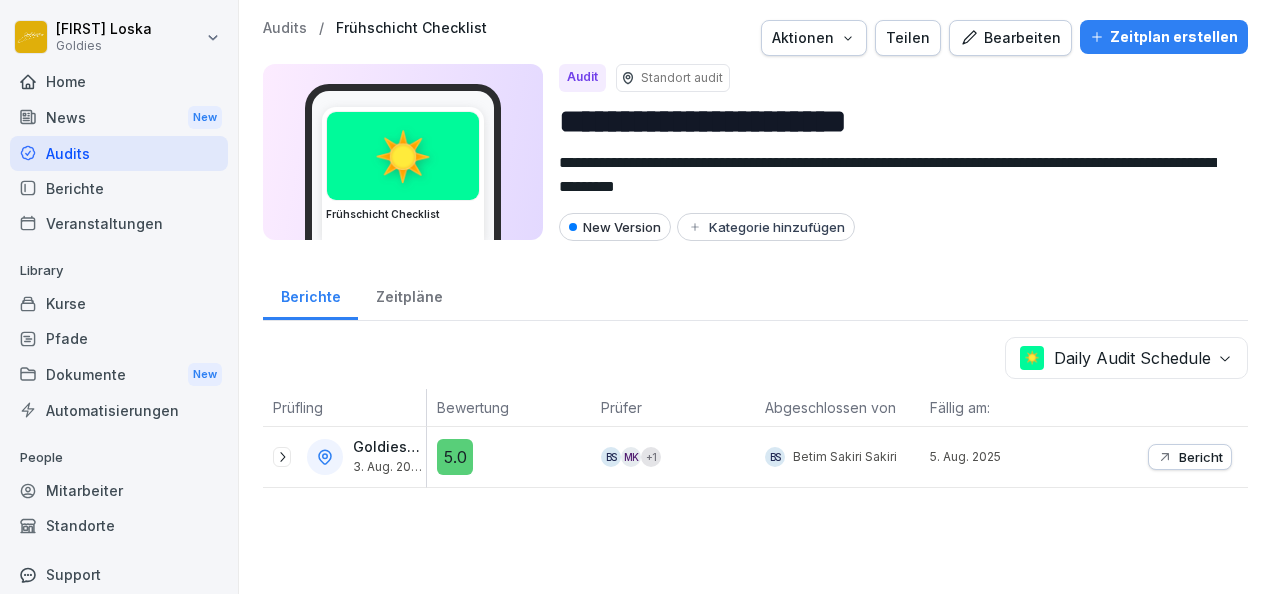 scroll, scrollTop: 0, scrollLeft: 0, axis: both 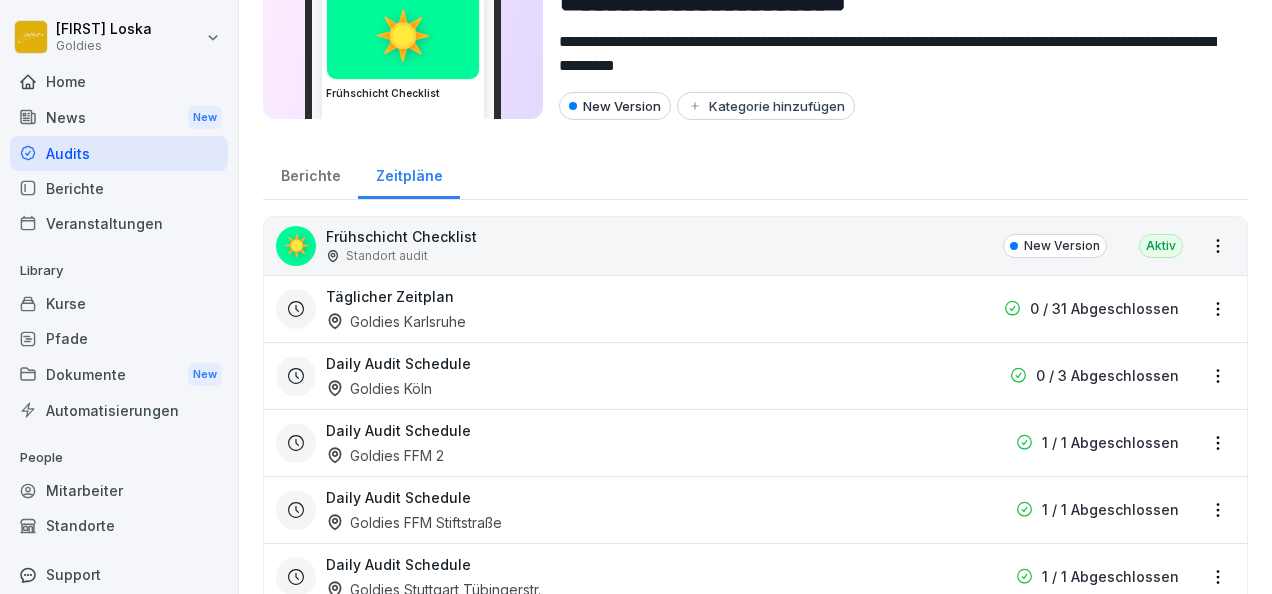 click on "Daily Audit Schedule" at bounding box center [398, 363] 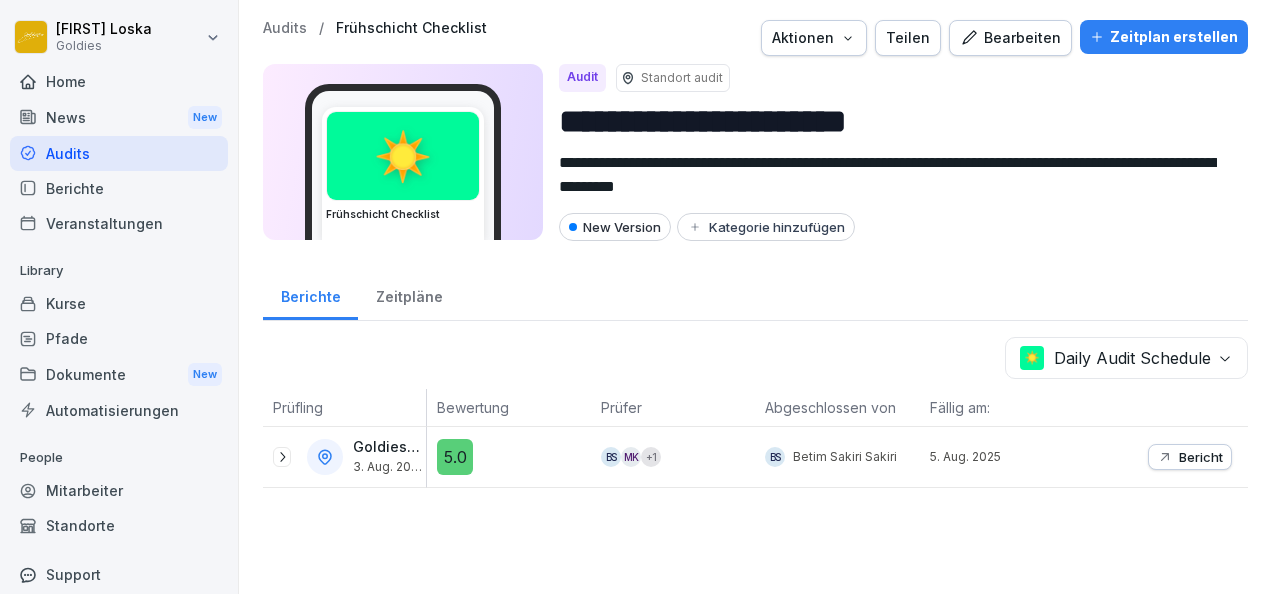 scroll, scrollTop: 0, scrollLeft: 0, axis: both 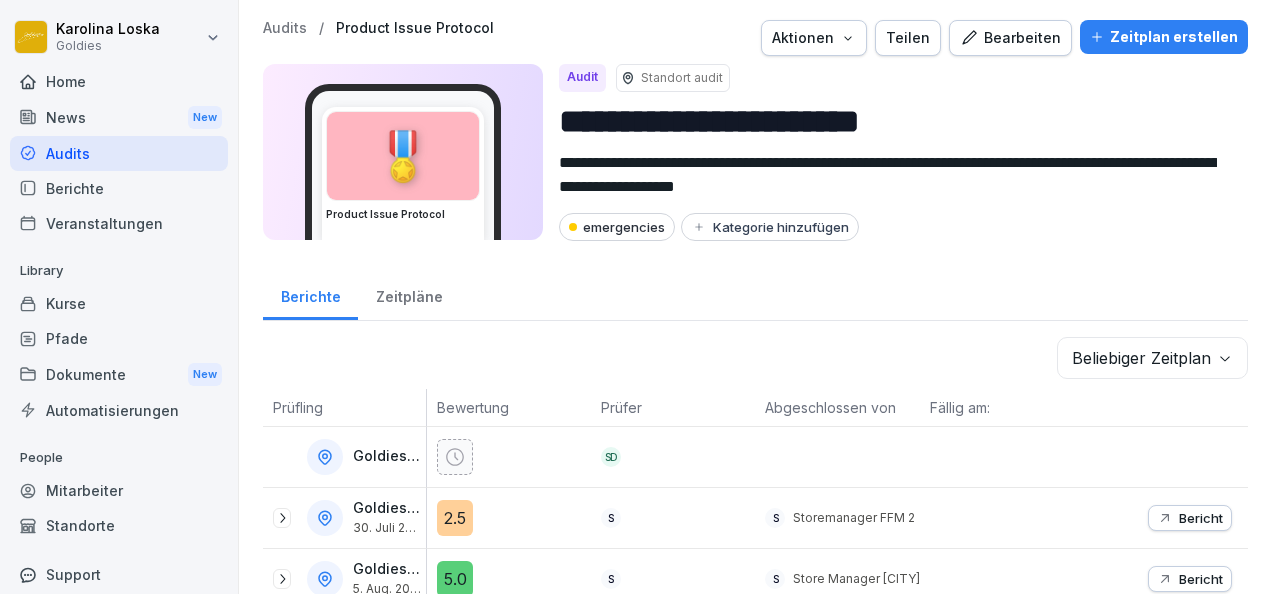 click on "Standorte" at bounding box center [119, 525] 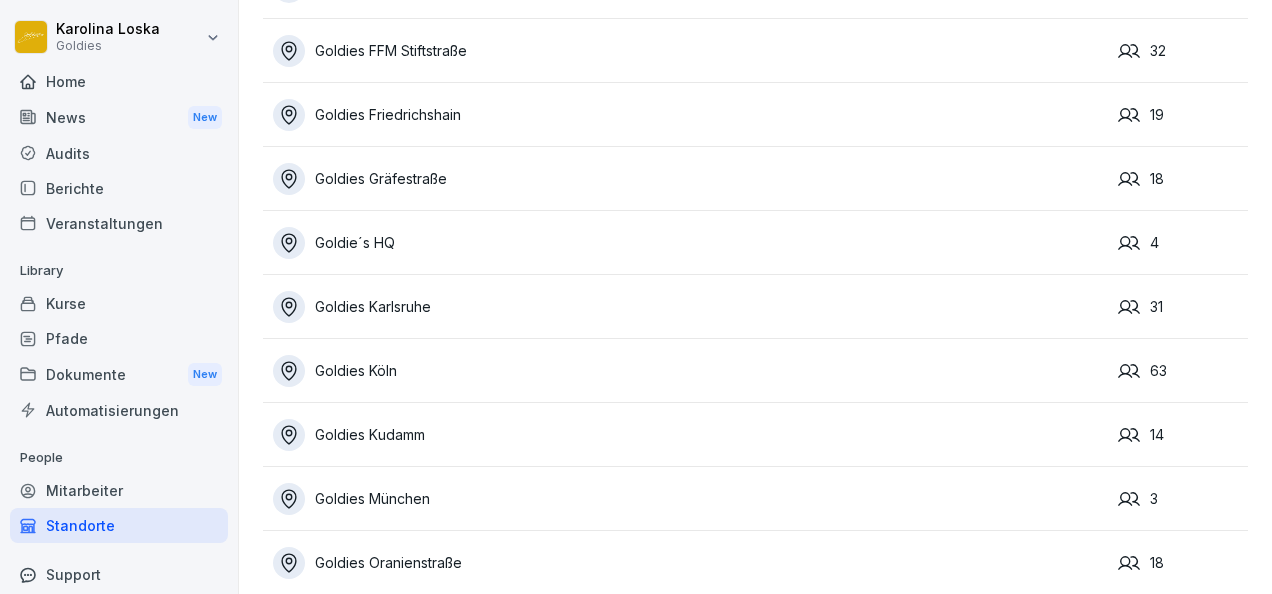 scroll, scrollTop: 342, scrollLeft: 0, axis: vertical 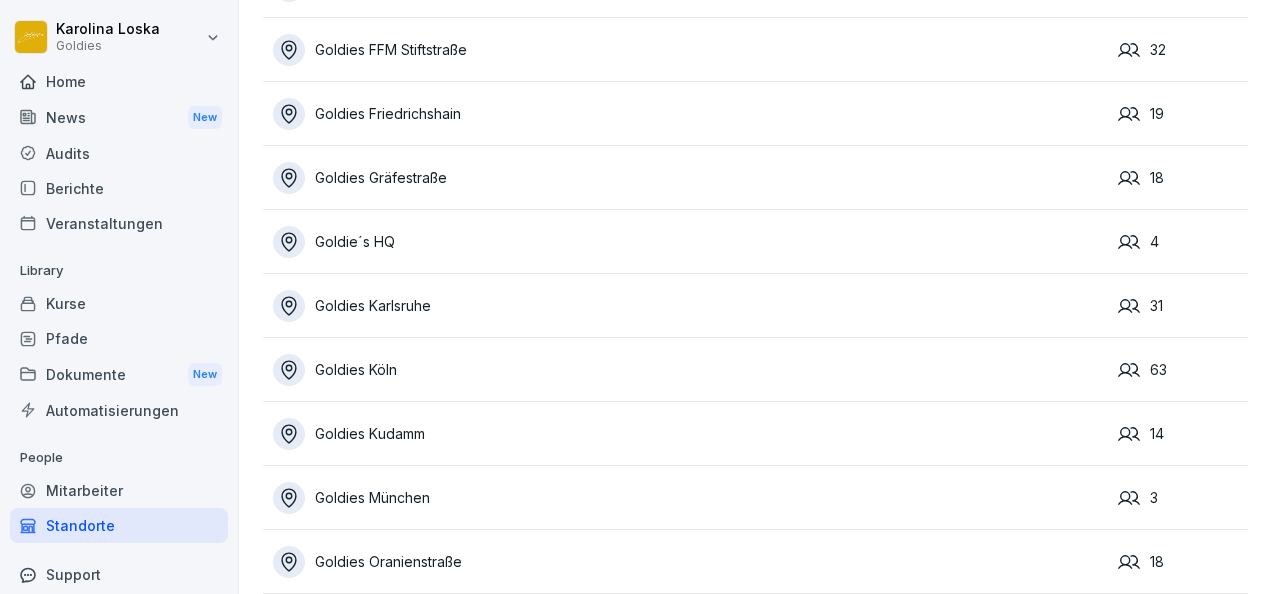 click on "Goldies Köln" at bounding box center (690, 370) 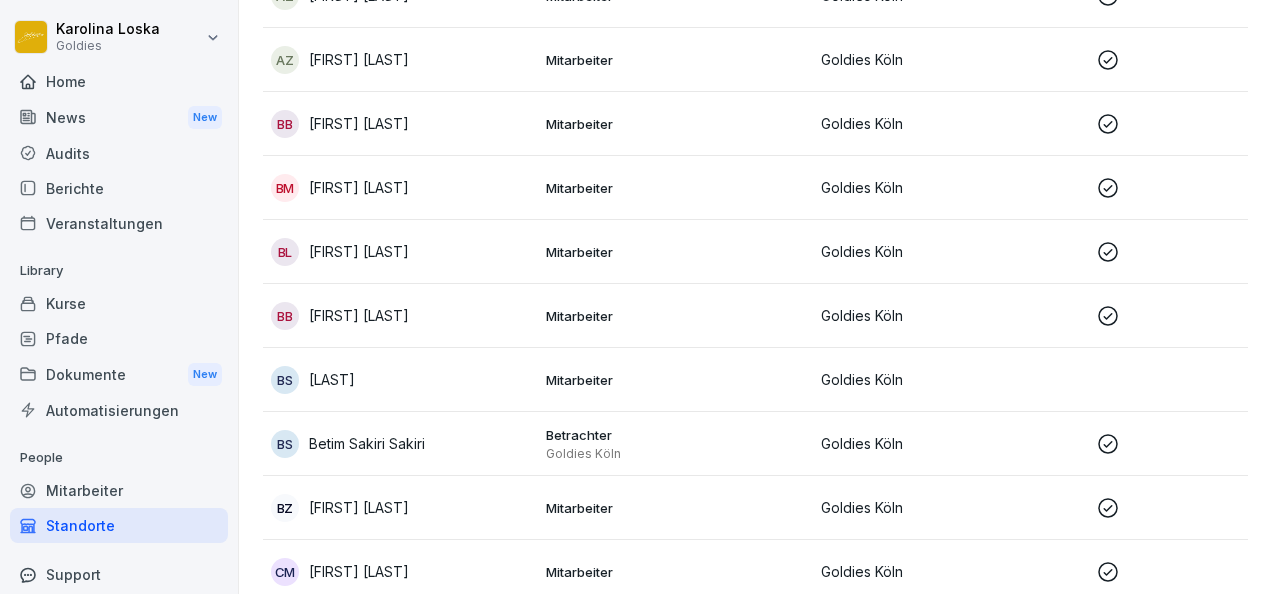 scroll, scrollTop: 1026, scrollLeft: 0, axis: vertical 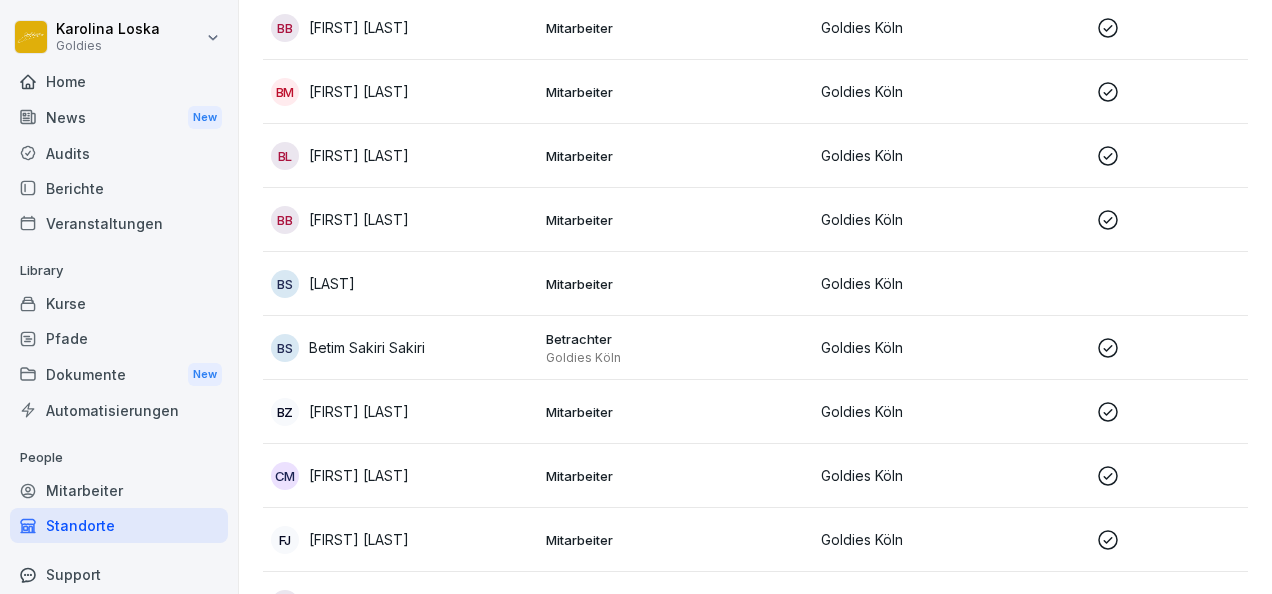 click on "Goldies Köln" at bounding box center (950, 284) 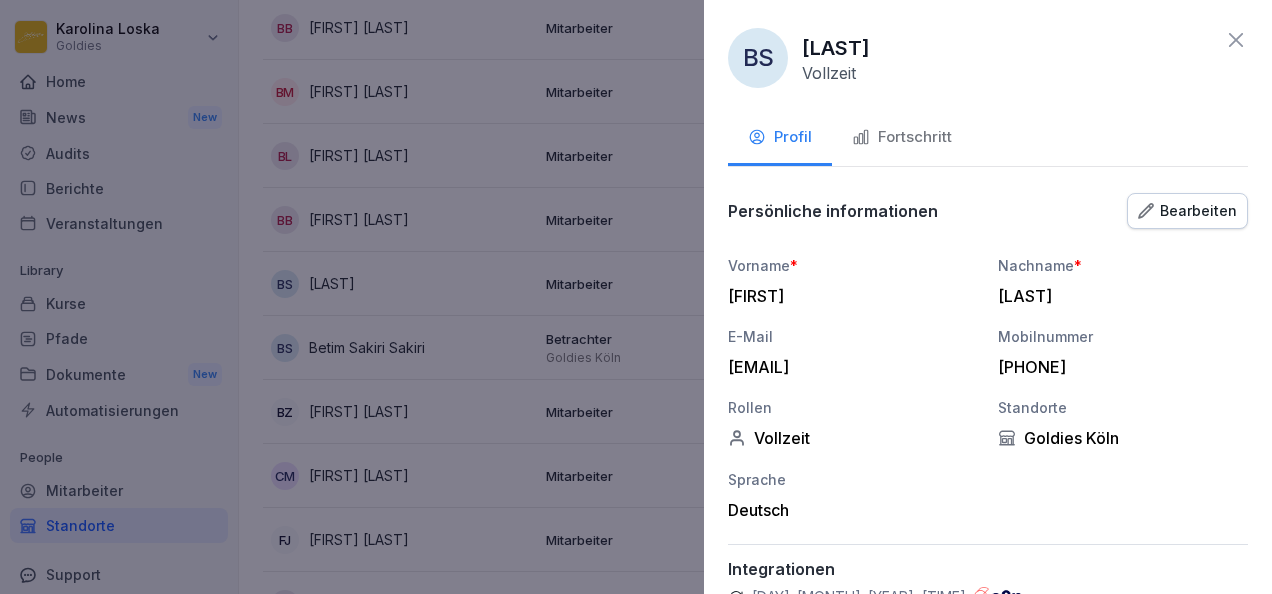 click on "BS [FIRST] [LAST] Vollzeit" at bounding box center [988, 58] 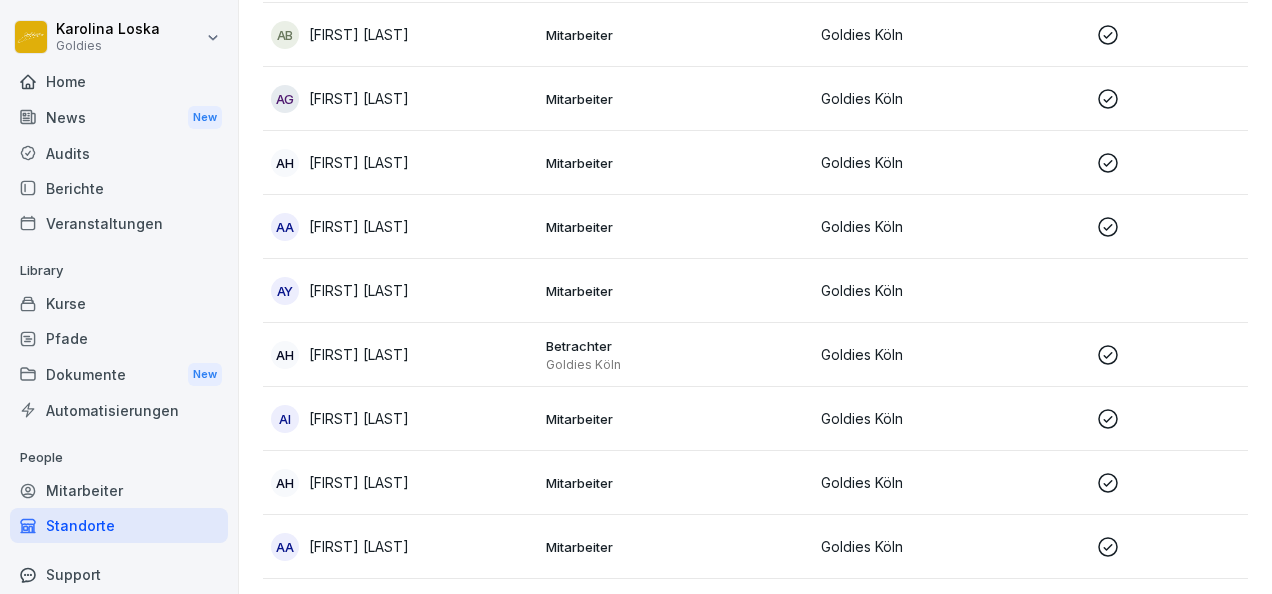 scroll, scrollTop: 0, scrollLeft: 0, axis: both 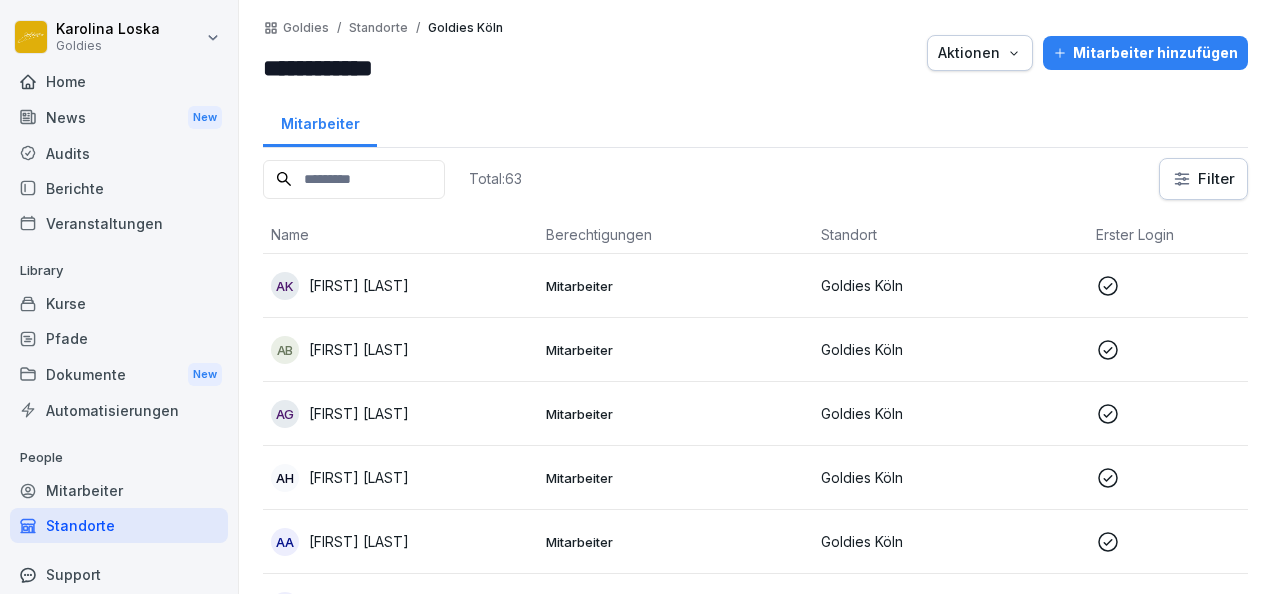 click on "Kurse" at bounding box center (119, 303) 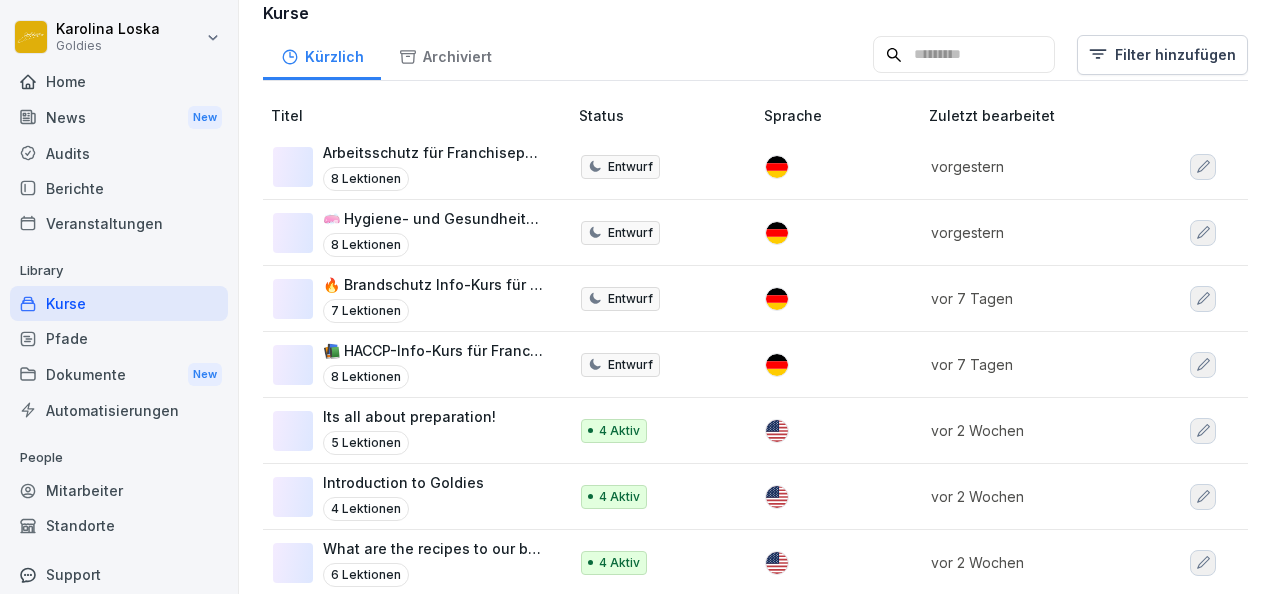 scroll, scrollTop: 0, scrollLeft: 0, axis: both 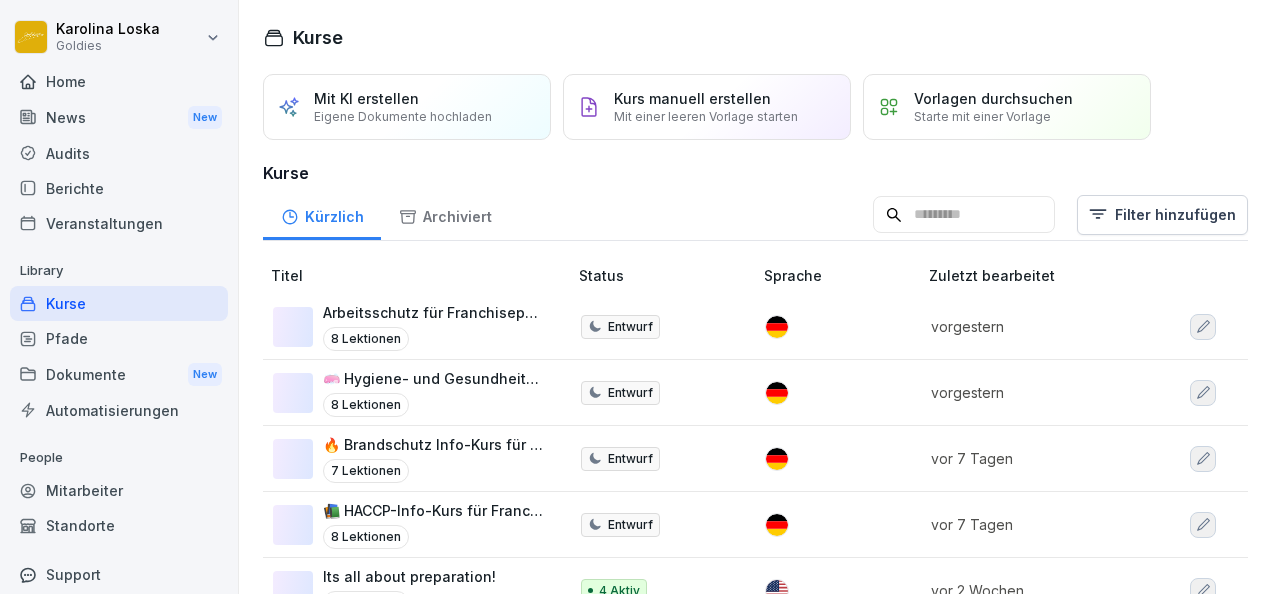 click on "Berichte" at bounding box center [119, 188] 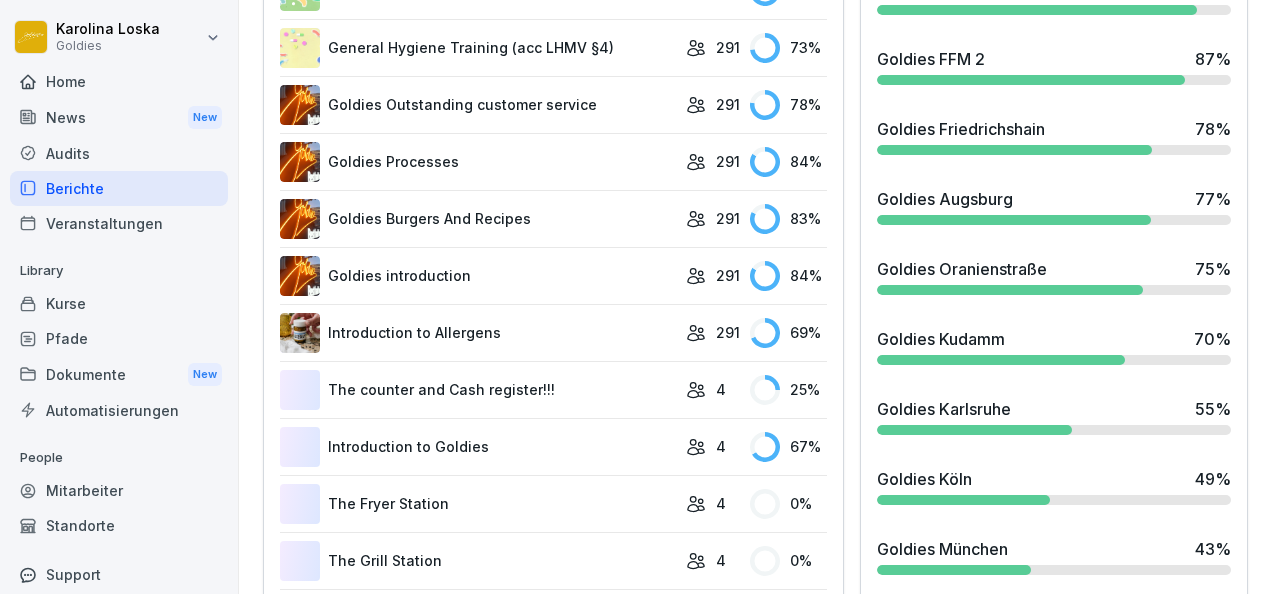 scroll, scrollTop: 1263, scrollLeft: 0, axis: vertical 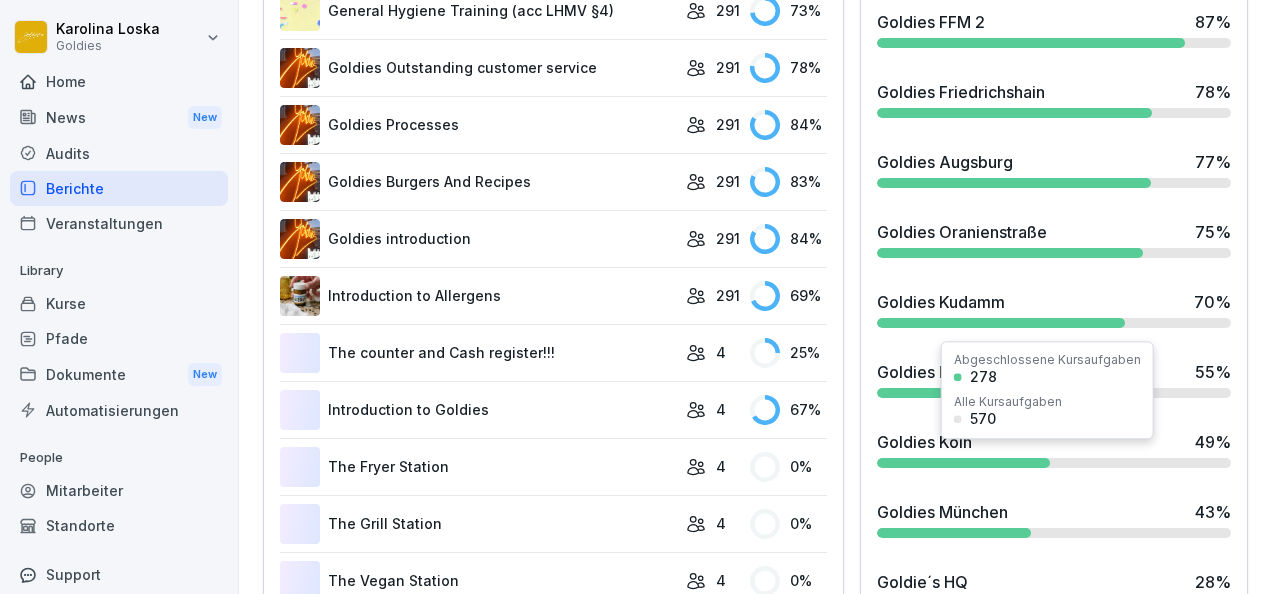 click on "[BRAND] [CITY] 49 %" at bounding box center [1054, 442] 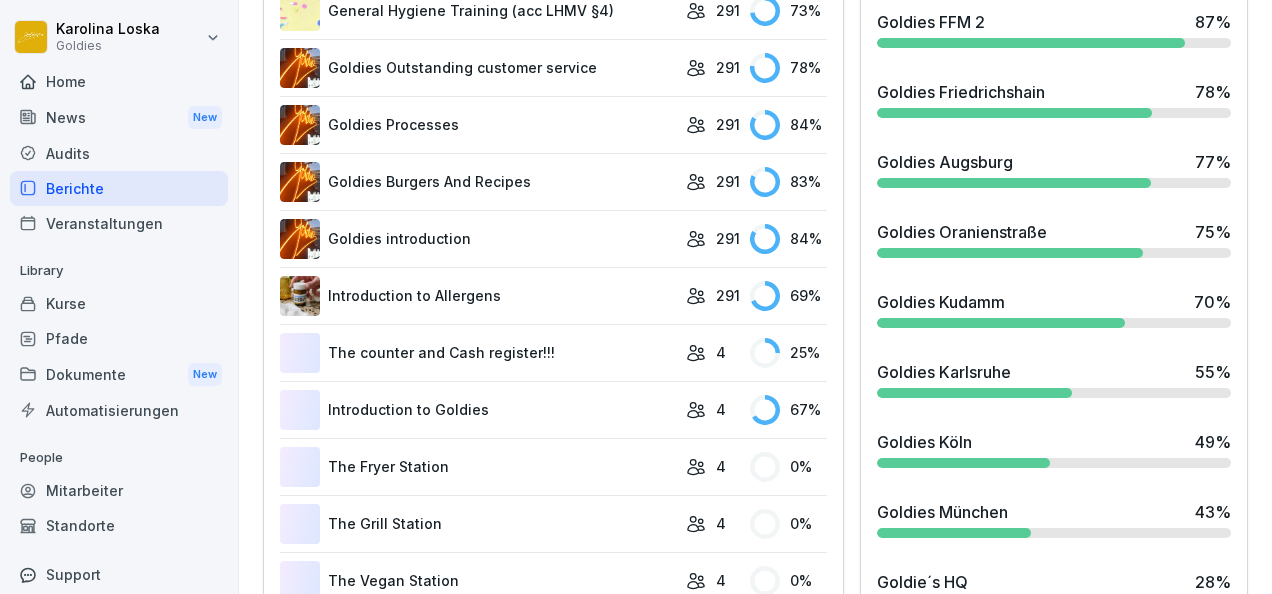 click on "Goldies Köln" at bounding box center [924, 442] 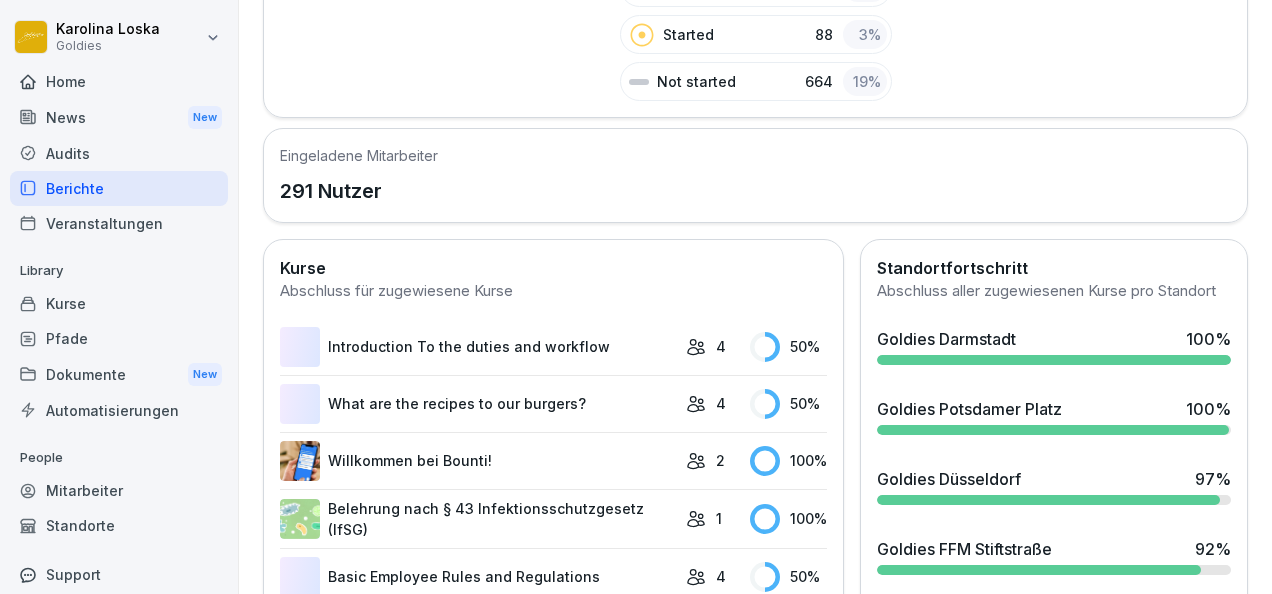 scroll, scrollTop: 525, scrollLeft: 0, axis: vertical 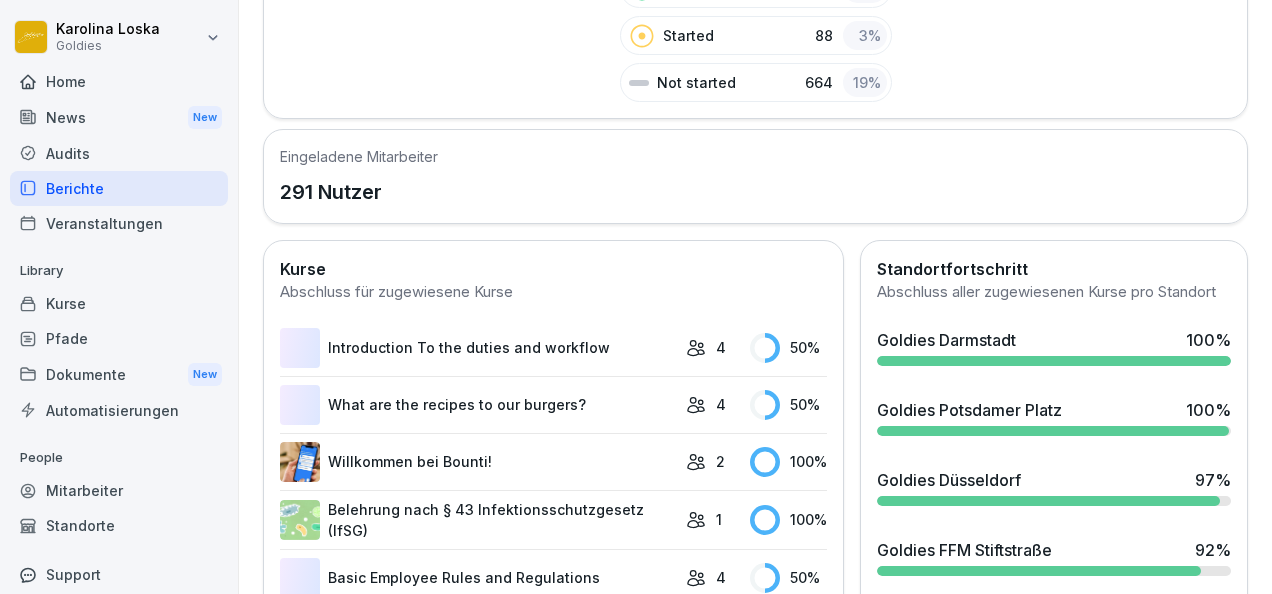 click on "Introduction To the duties and workflow" at bounding box center [478, 348] 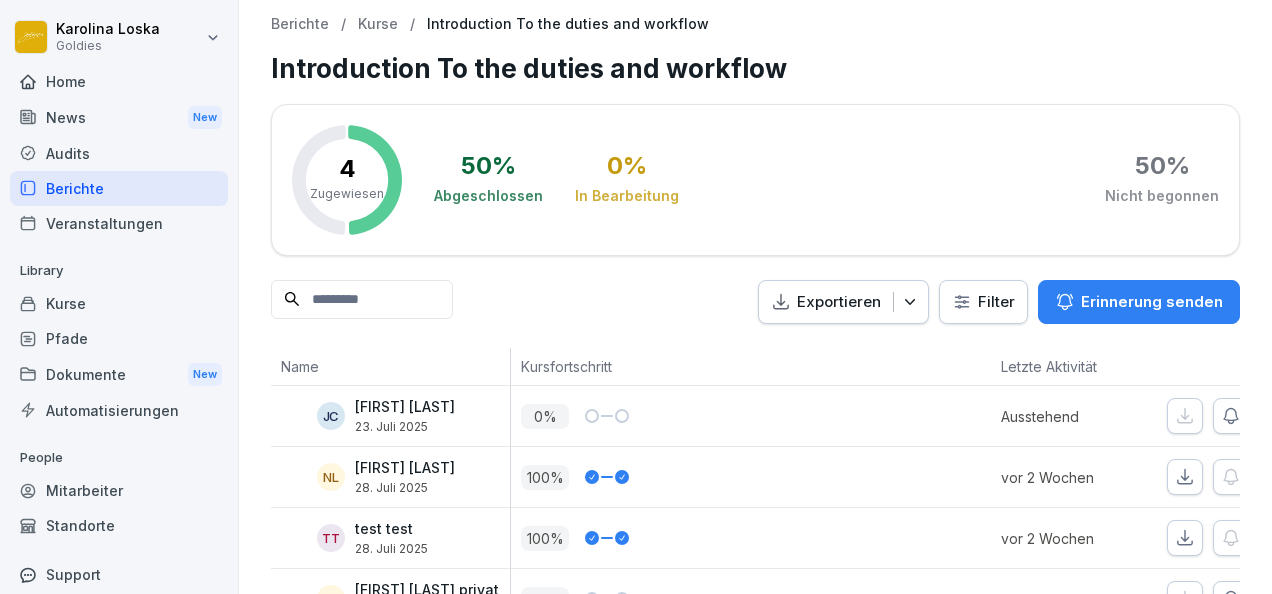 scroll, scrollTop: 80, scrollLeft: 0, axis: vertical 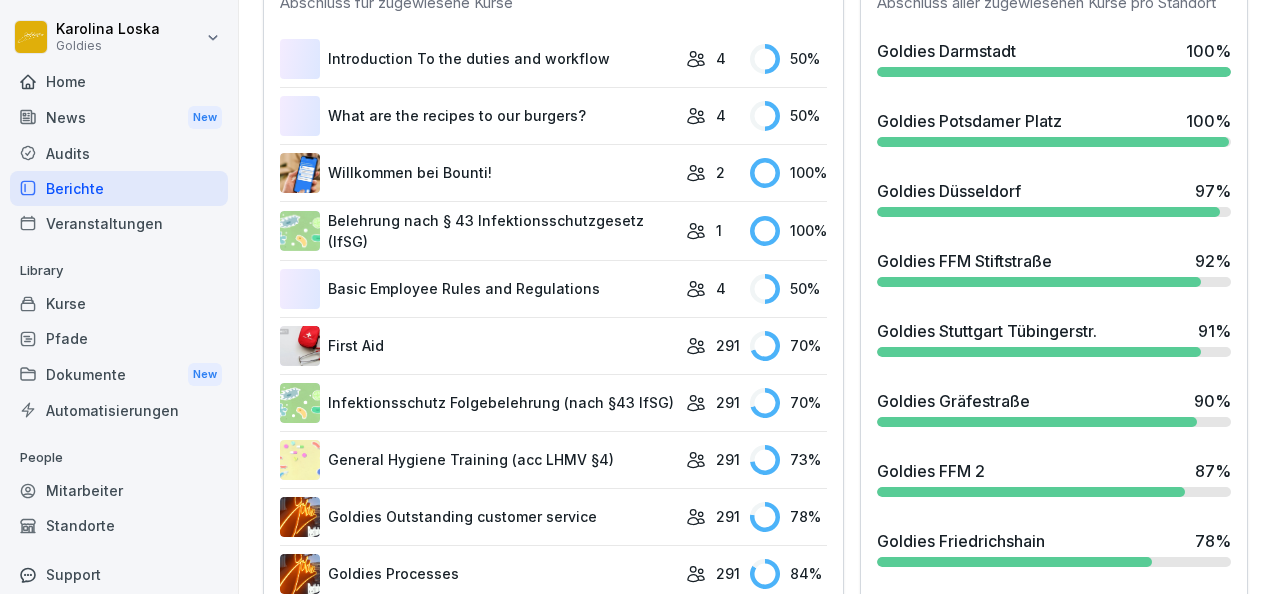 click on "First Aid" at bounding box center (478, 346) 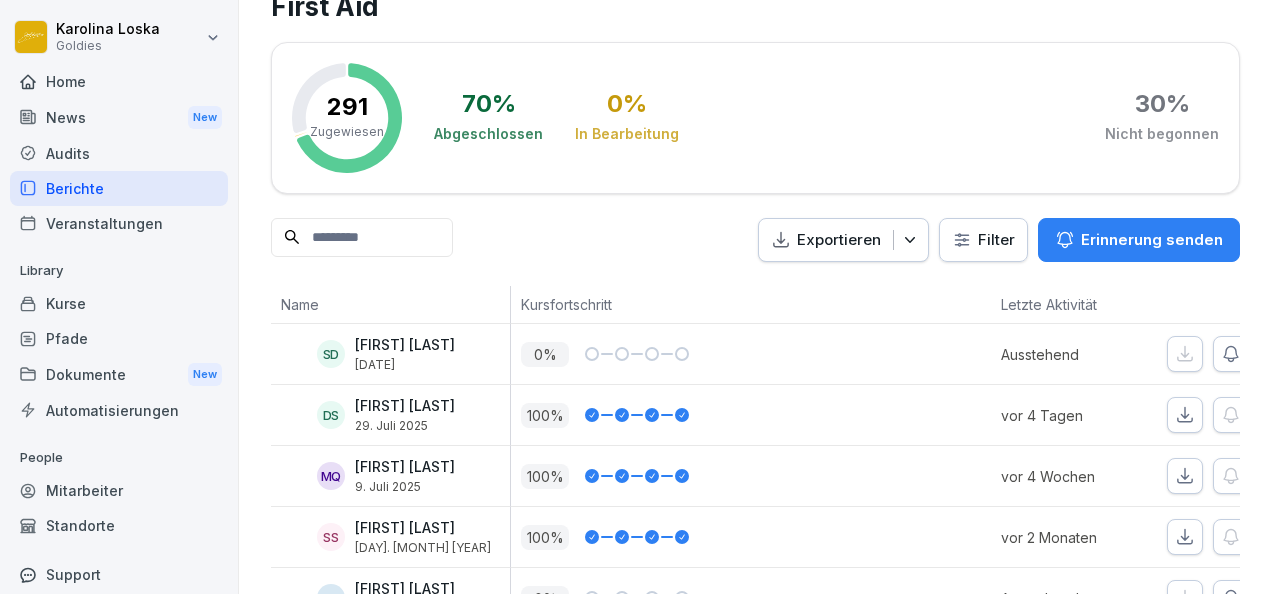 scroll, scrollTop: 82, scrollLeft: 0, axis: vertical 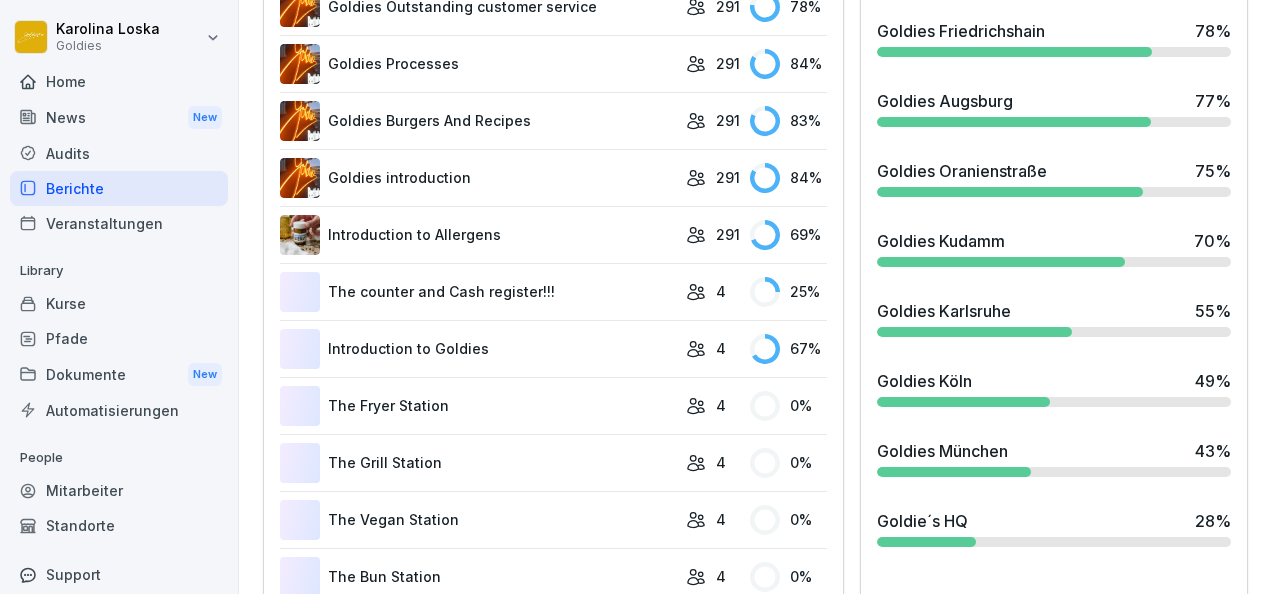 click on "Audits" at bounding box center [119, 153] 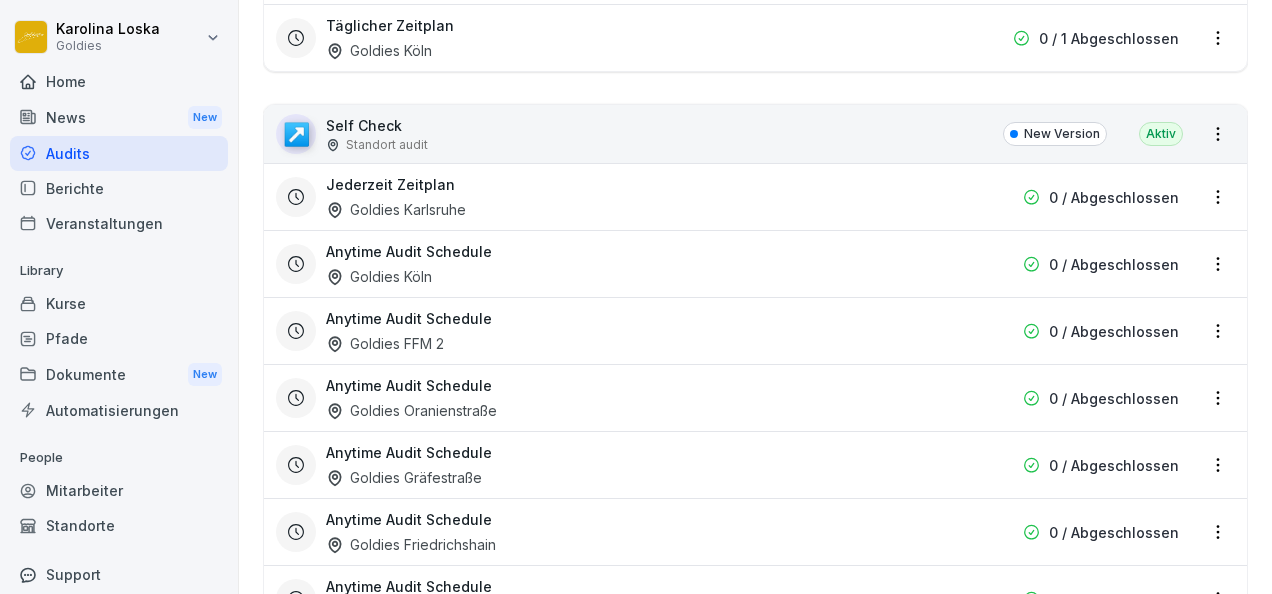 scroll, scrollTop: 1940, scrollLeft: 0, axis: vertical 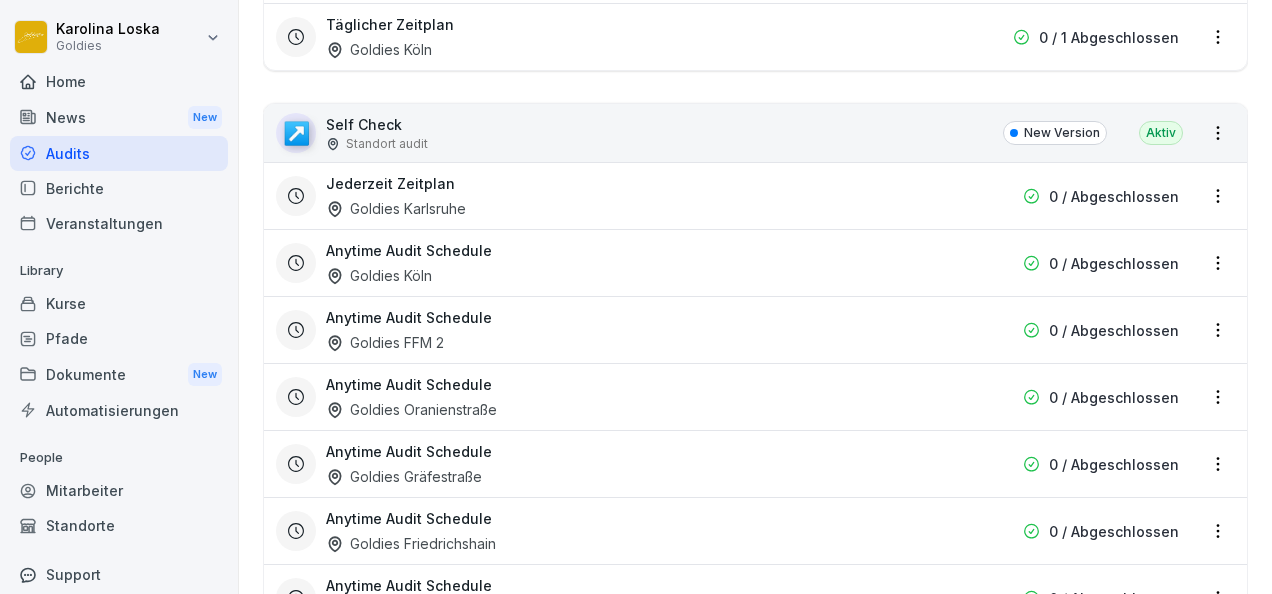 click on "Anytime Audit Schedule" at bounding box center [409, 250] 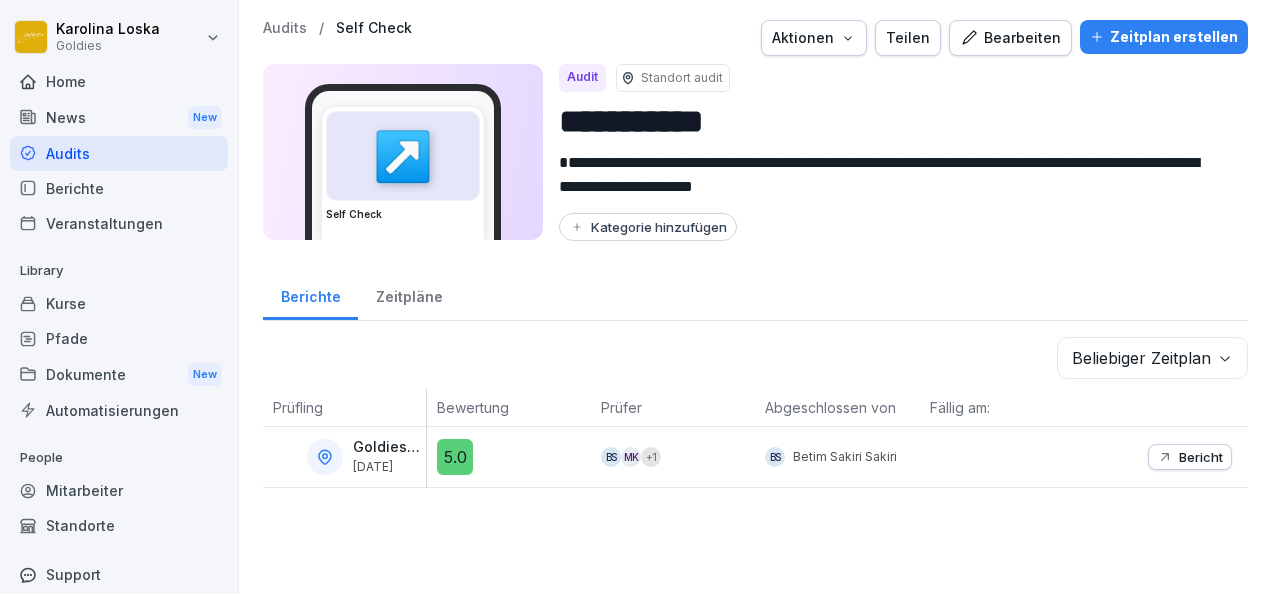 scroll, scrollTop: 0, scrollLeft: 0, axis: both 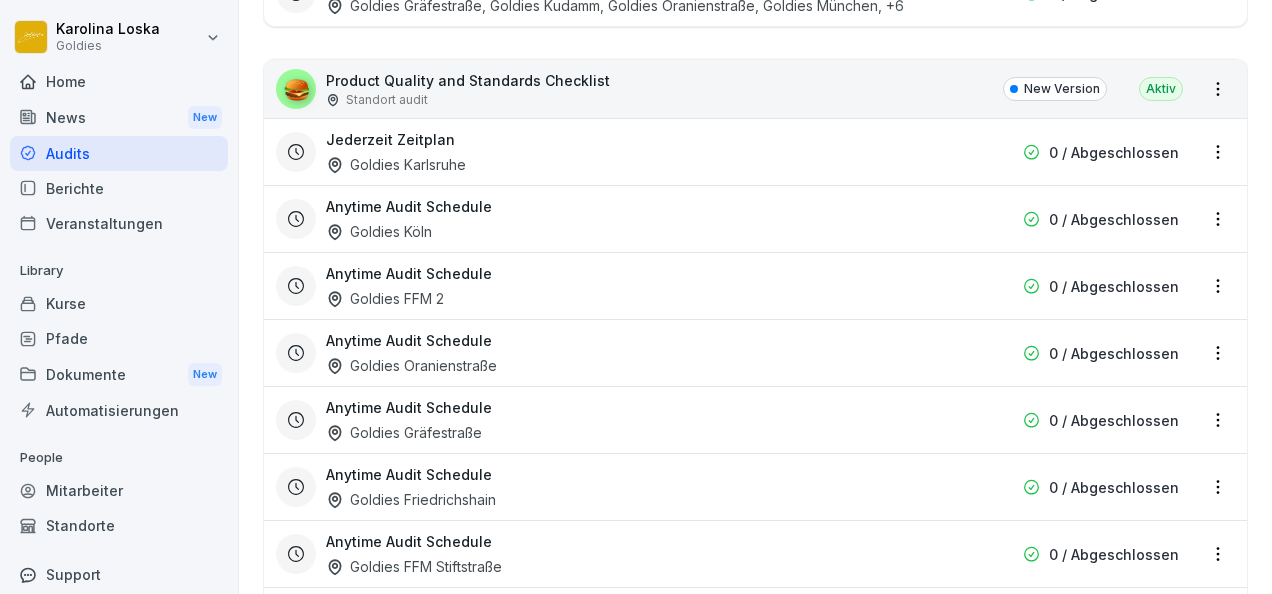 click on "Anytime Audit Schedule [BRAND] [CITY] 0 / Abgeschlossen" at bounding box center [755, 218] 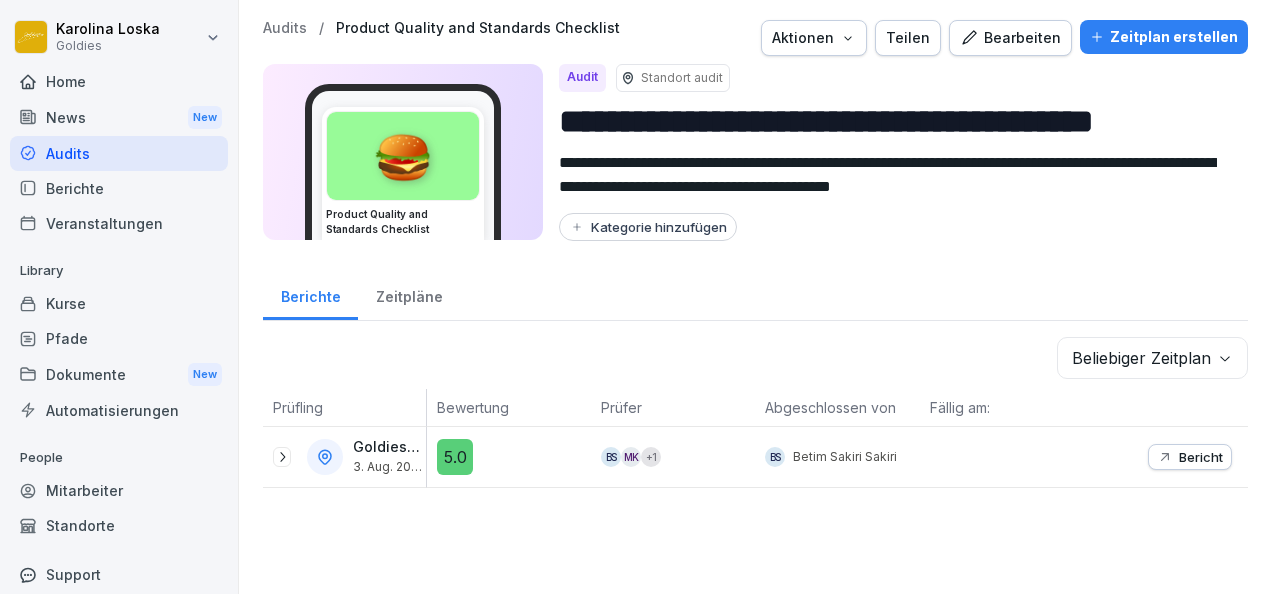 scroll, scrollTop: 0, scrollLeft: 0, axis: both 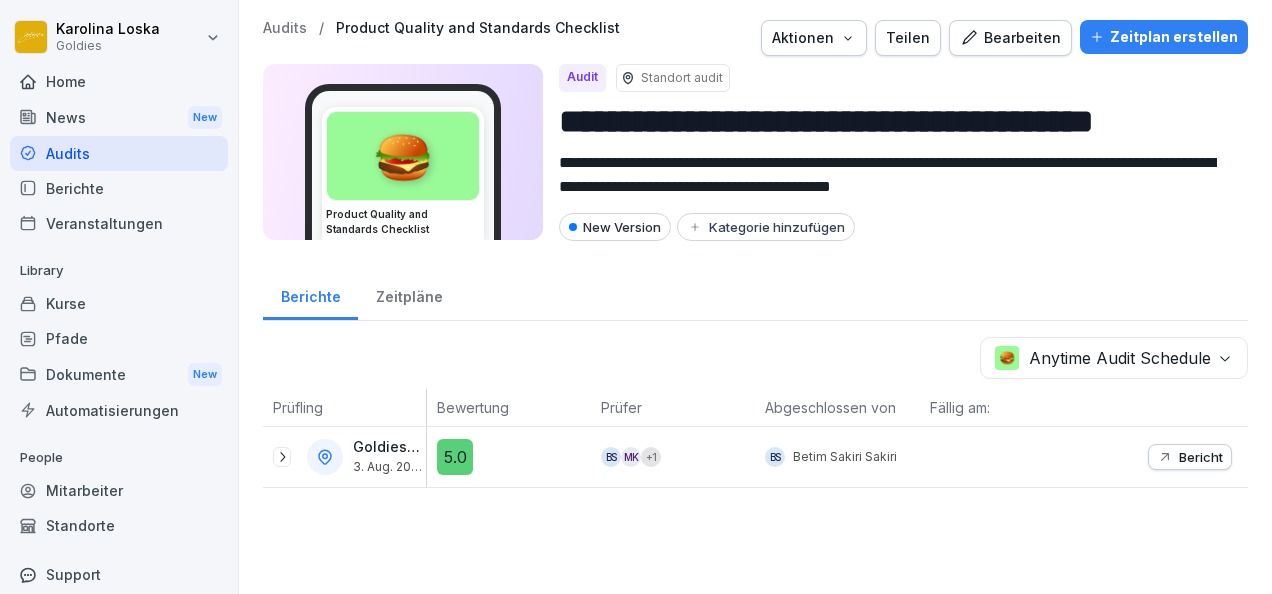 click 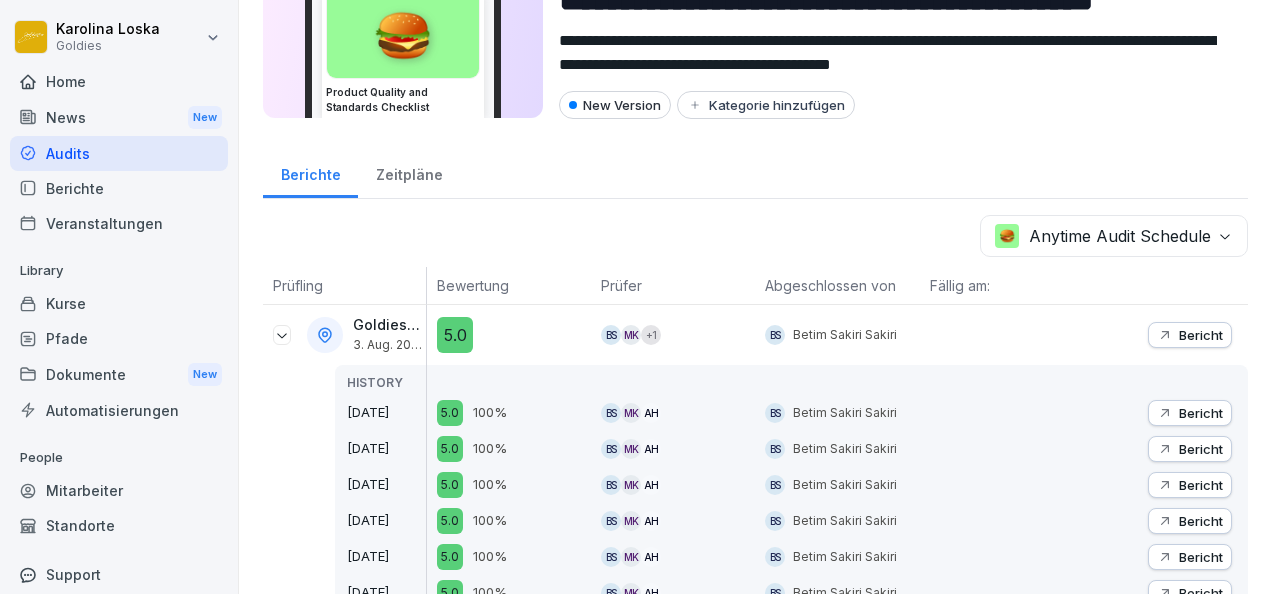 scroll, scrollTop: 0, scrollLeft: 0, axis: both 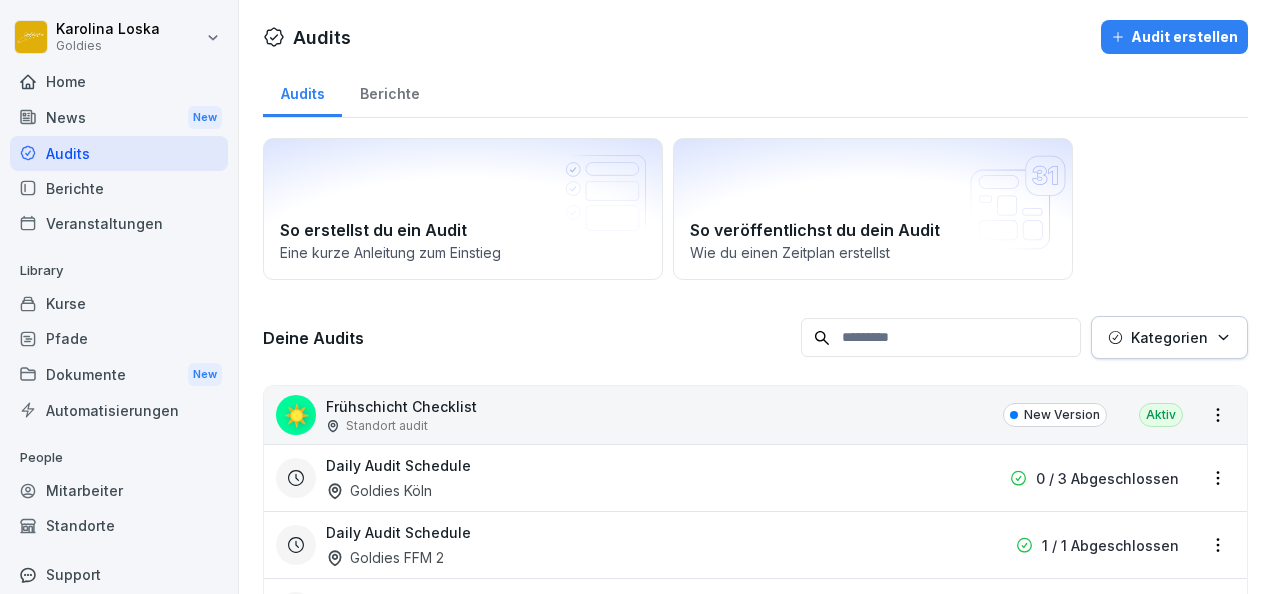 click on "Audits" at bounding box center [119, 153] 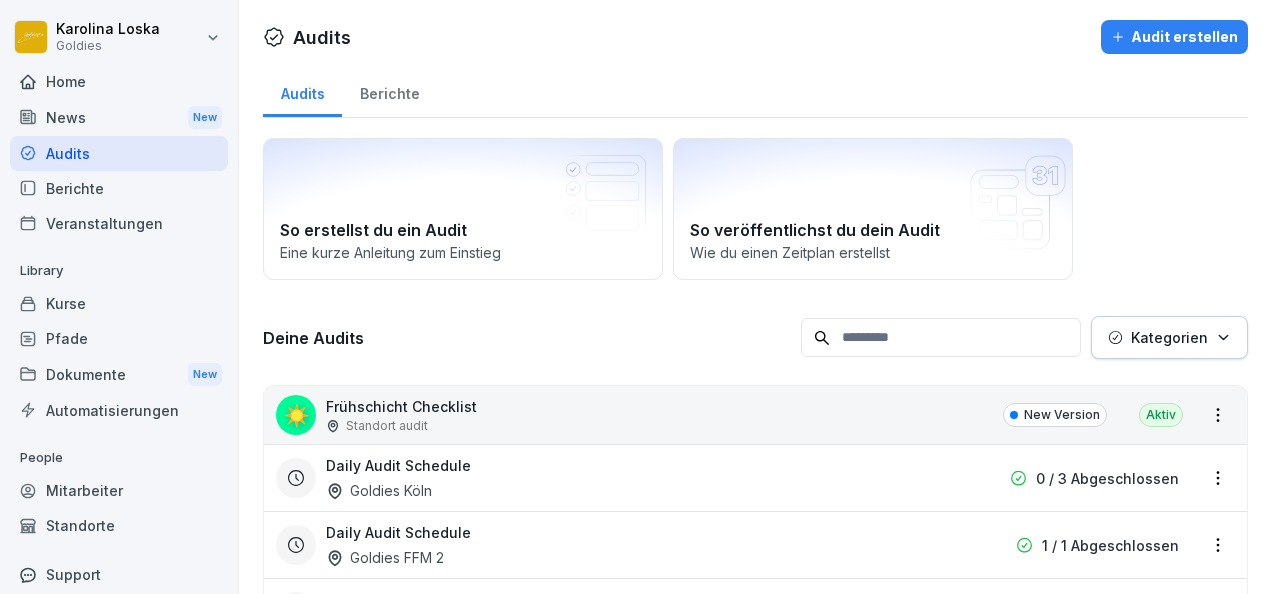 click on "Berichte" at bounding box center (389, 91) 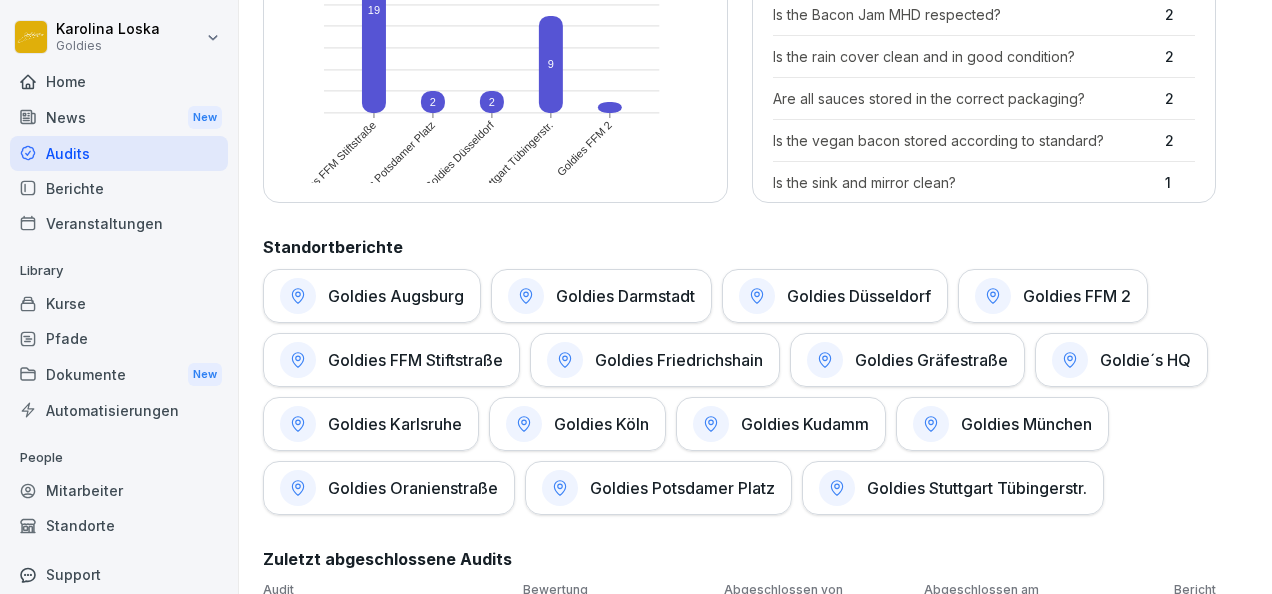 scroll, scrollTop: 844, scrollLeft: 0, axis: vertical 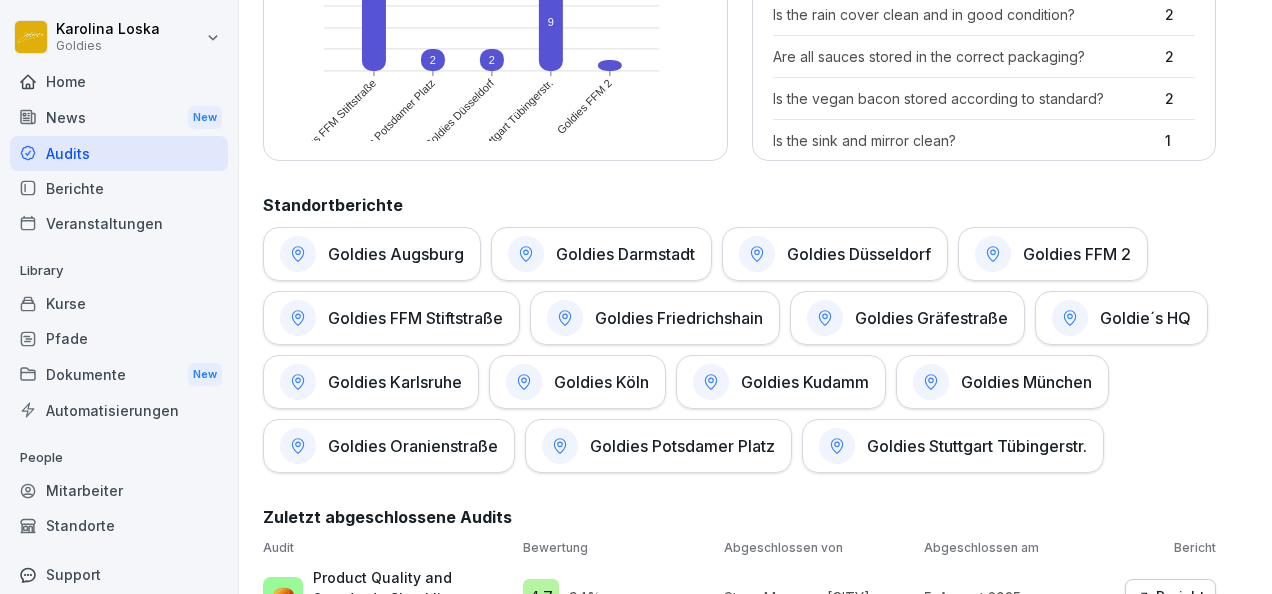 click on "Goldies Köln" at bounding box center (601, 382) 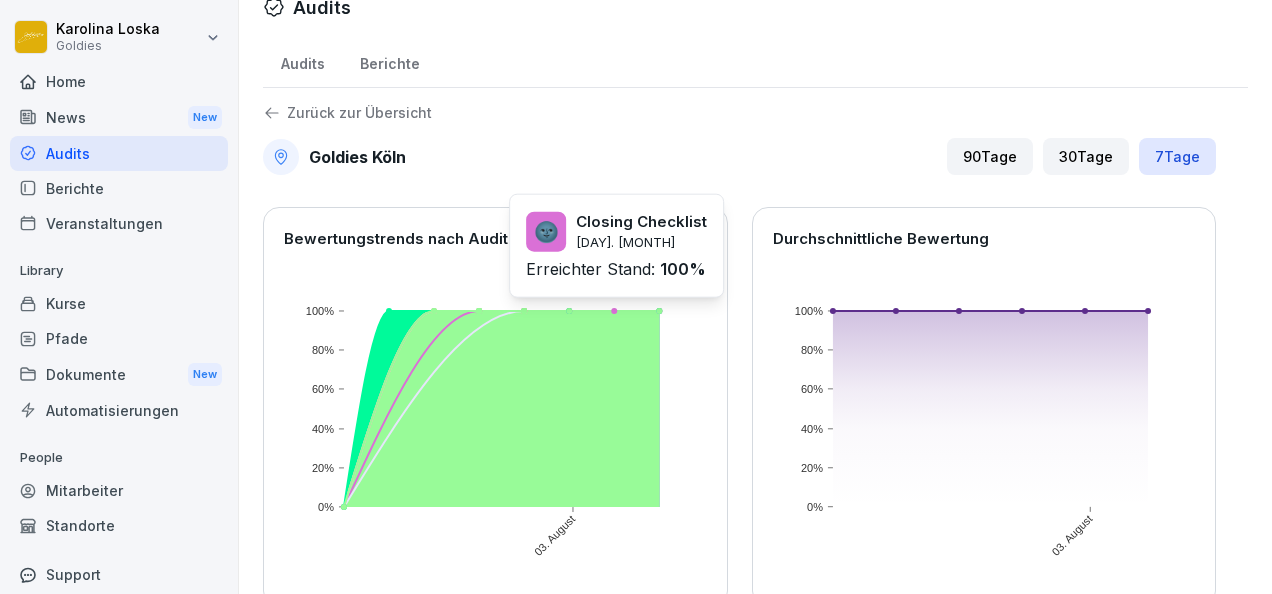 scroll, scrollTop: 0, scrollLeft: 0, axis: both 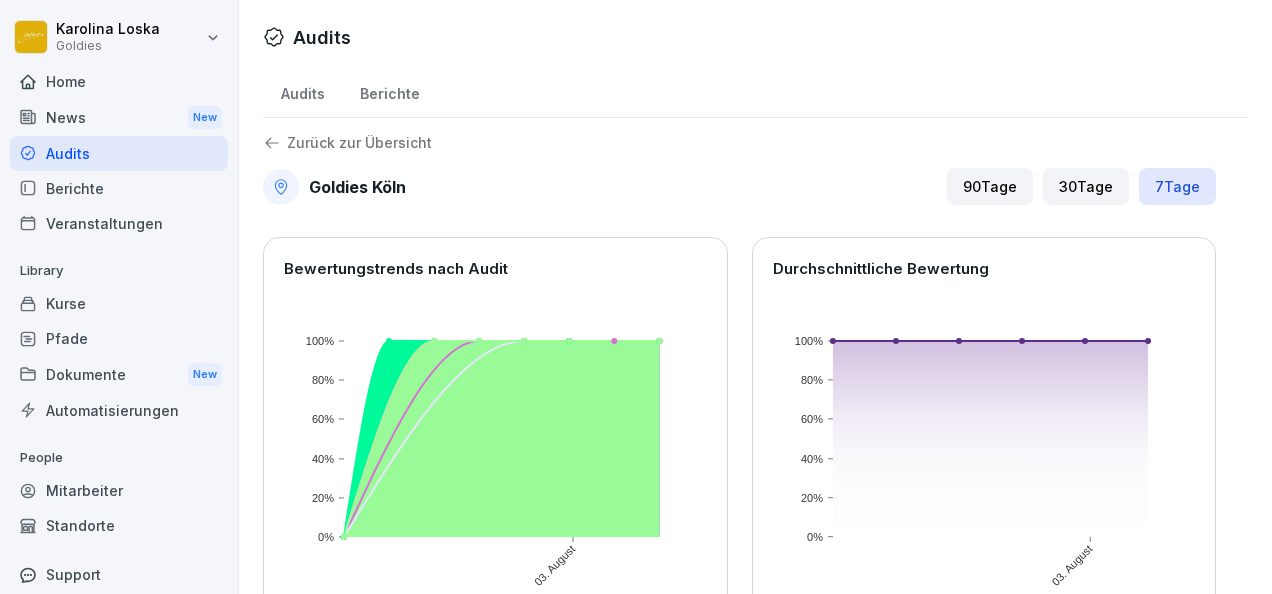 click on "30 Tage" at bounding box center [1086, 186] 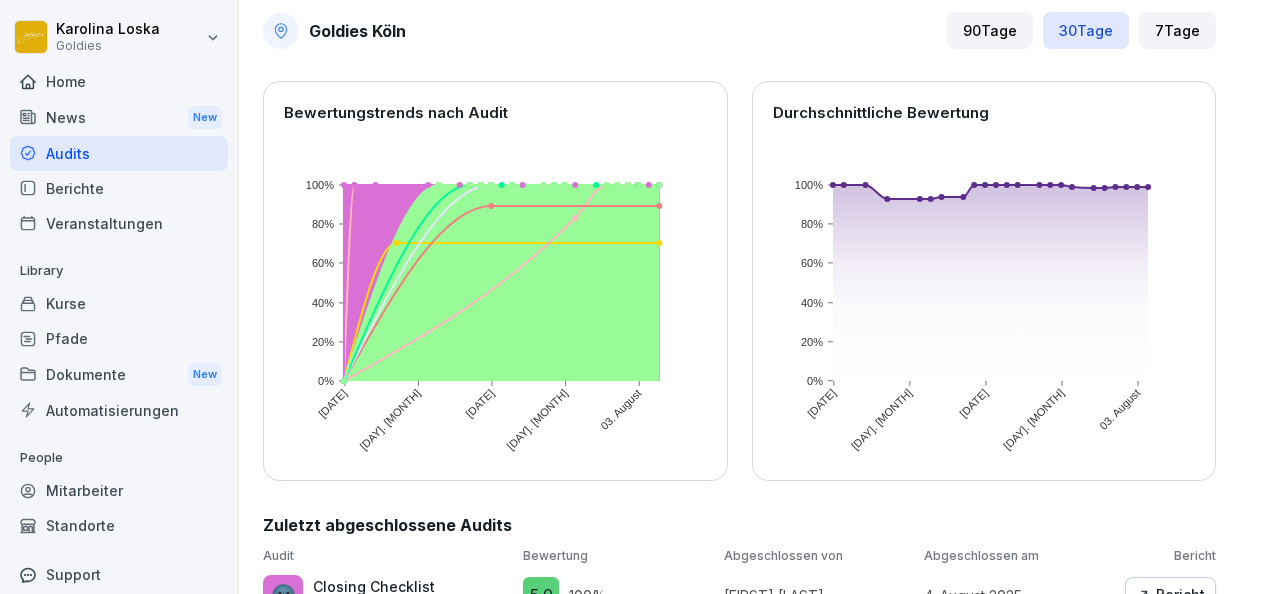scroll, scrollTop: 0, scrollLeft: 0, axis: both 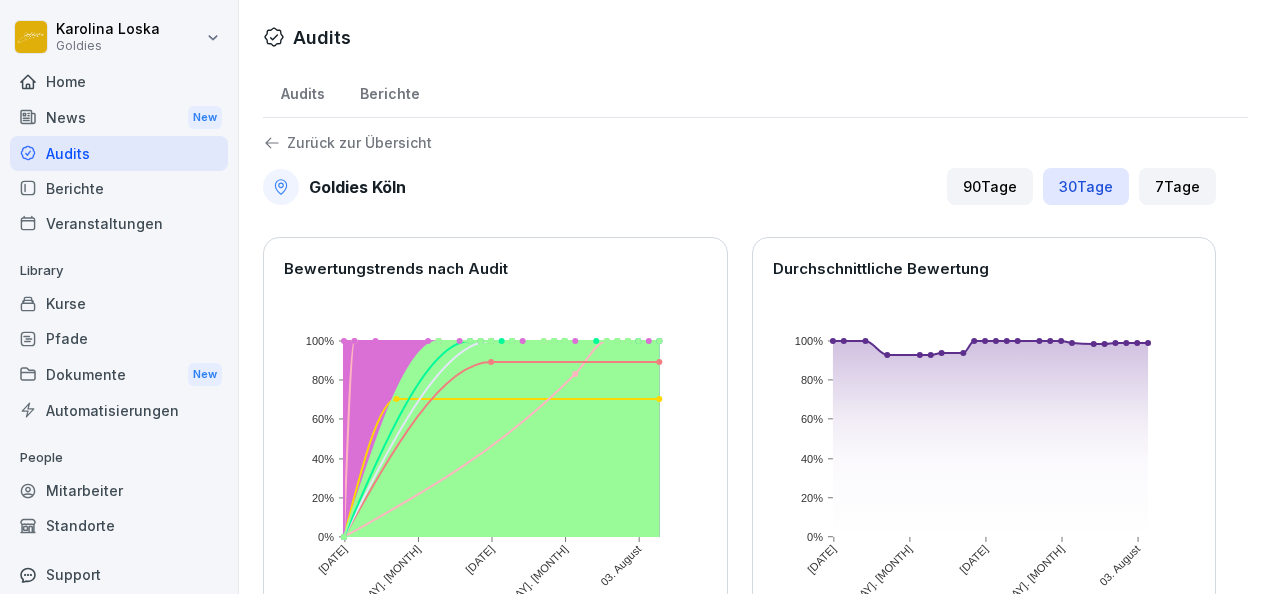 click on "Berichte" at bounding box center (389, 91) 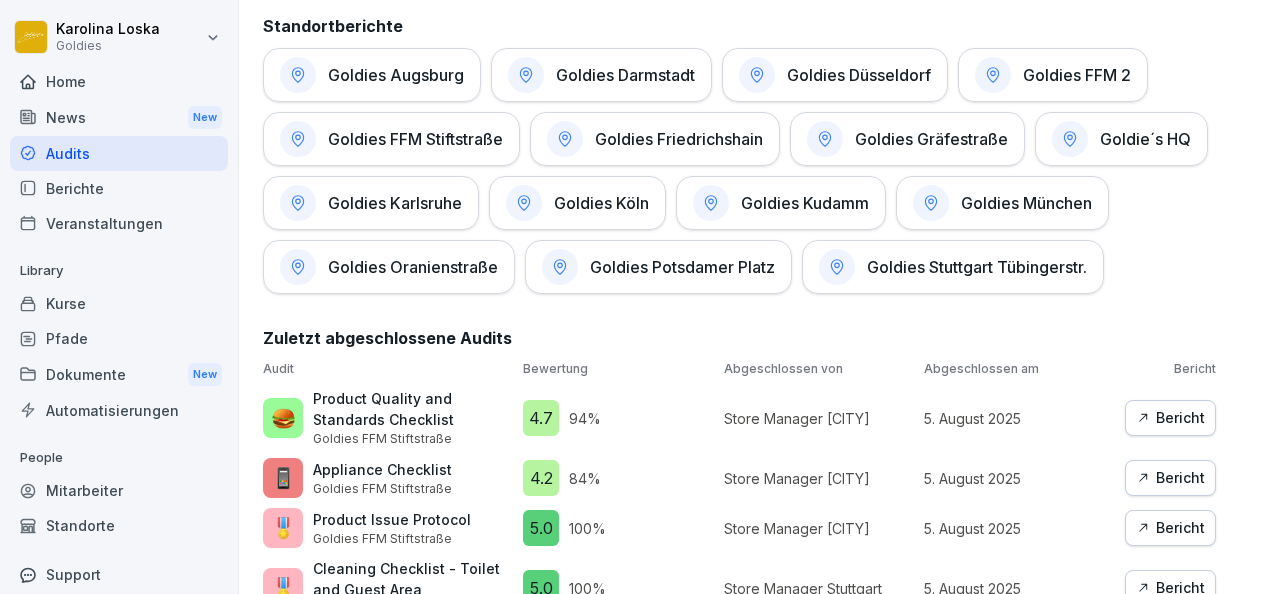 scroll, scrollTop: 1015, scrollLeft: 0, axis: vertical 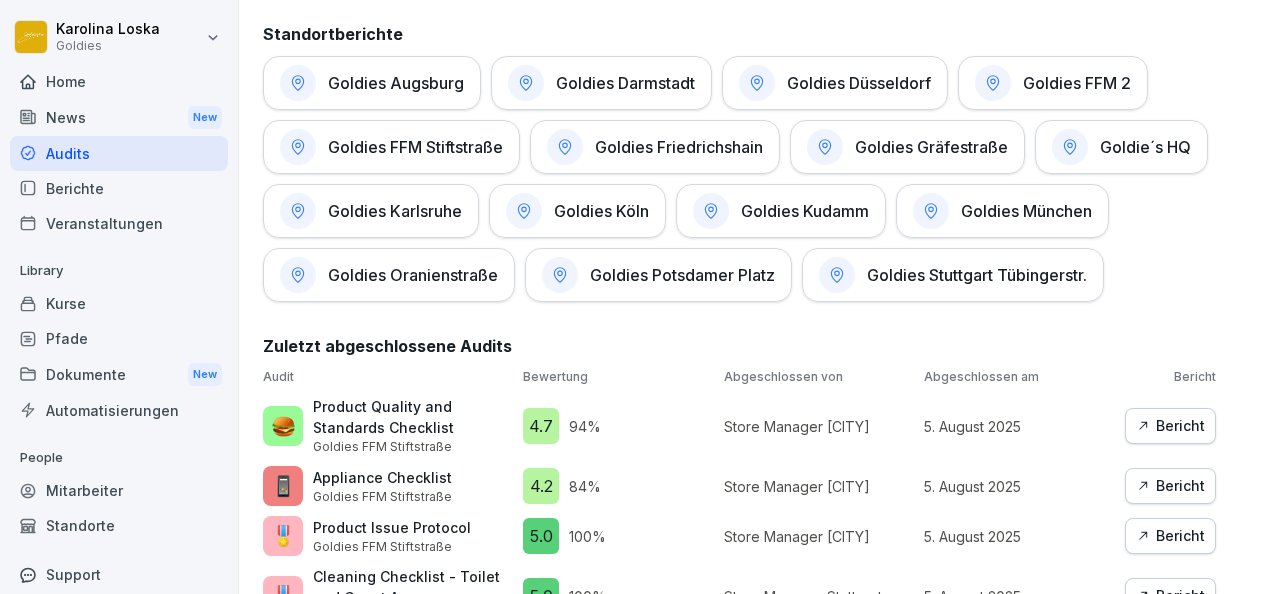 click on "Goldies Köln" at bounding box center (601, 211) 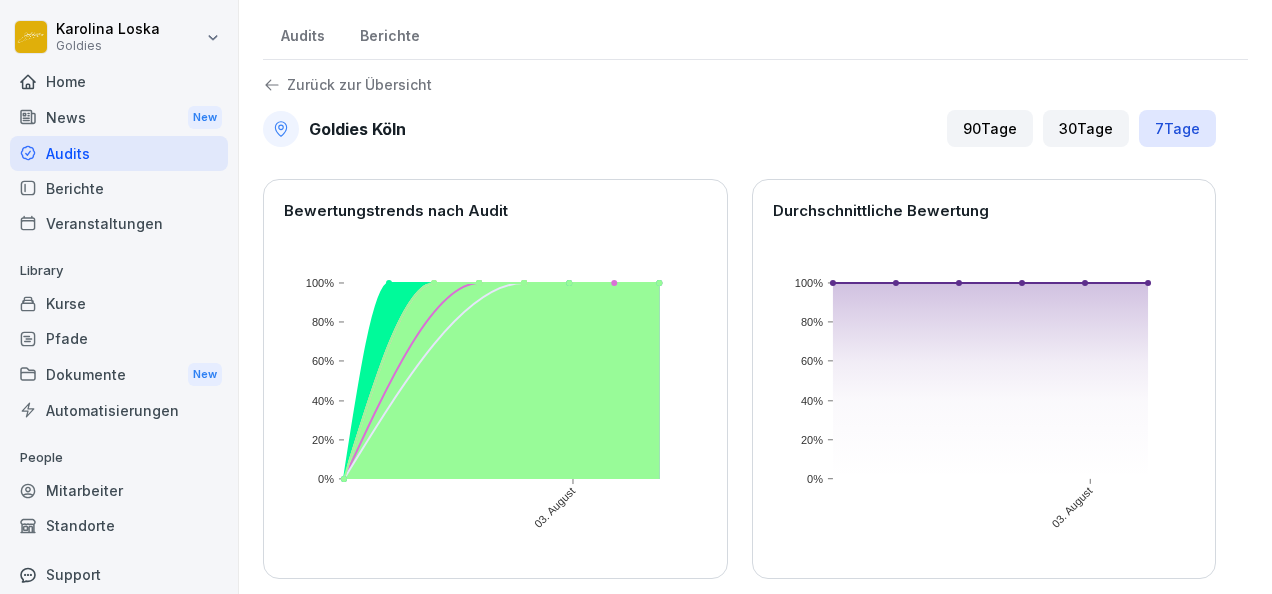 scroll, scrollTop: 60, scrollLeft: 0, axis: vertical 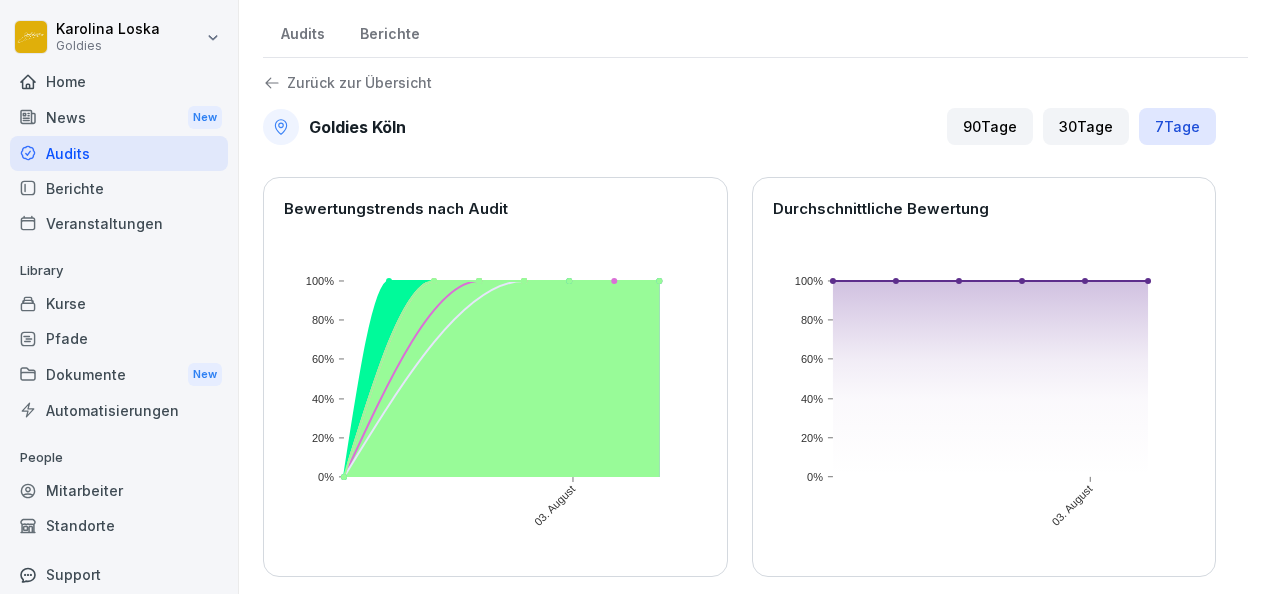 click on "90  Tage" at bounding box center (990, 126) 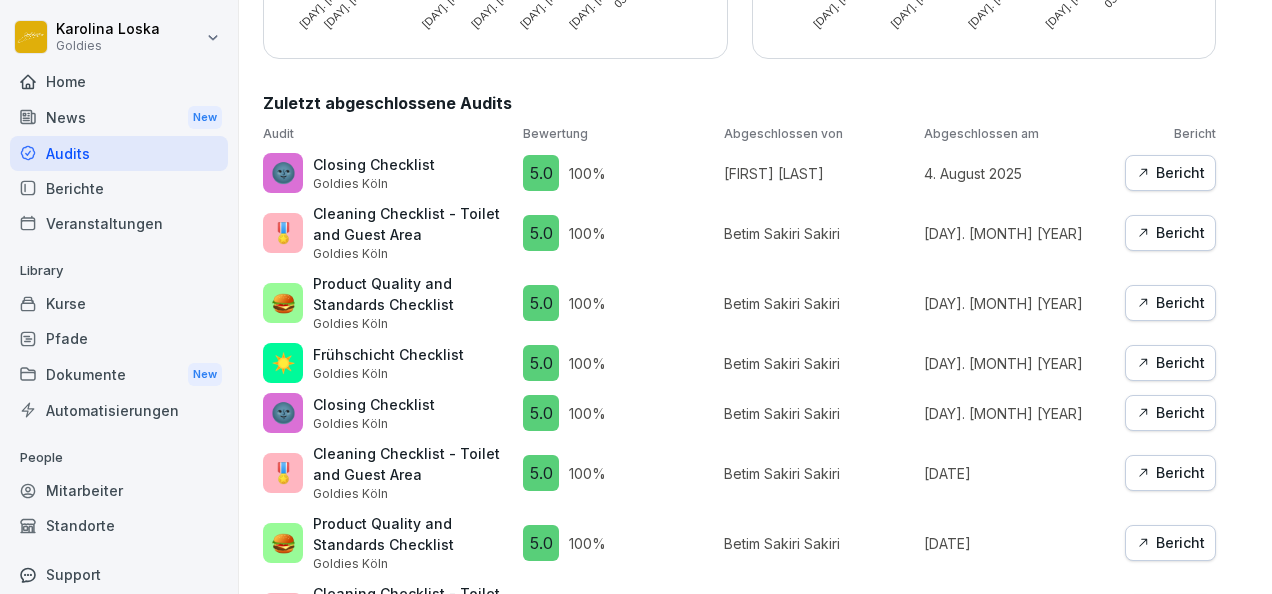 scroll, scrollTop: 571, scrollLeft: 0, axis: vertical 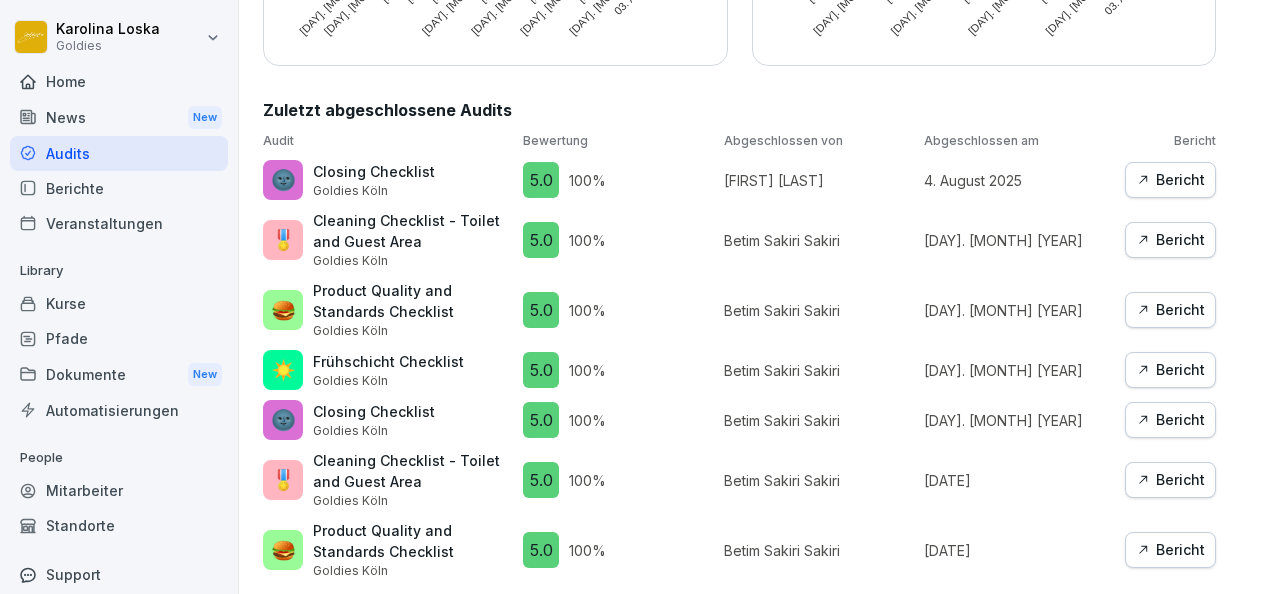 click on "Audits" at bounding box center [119, 153] 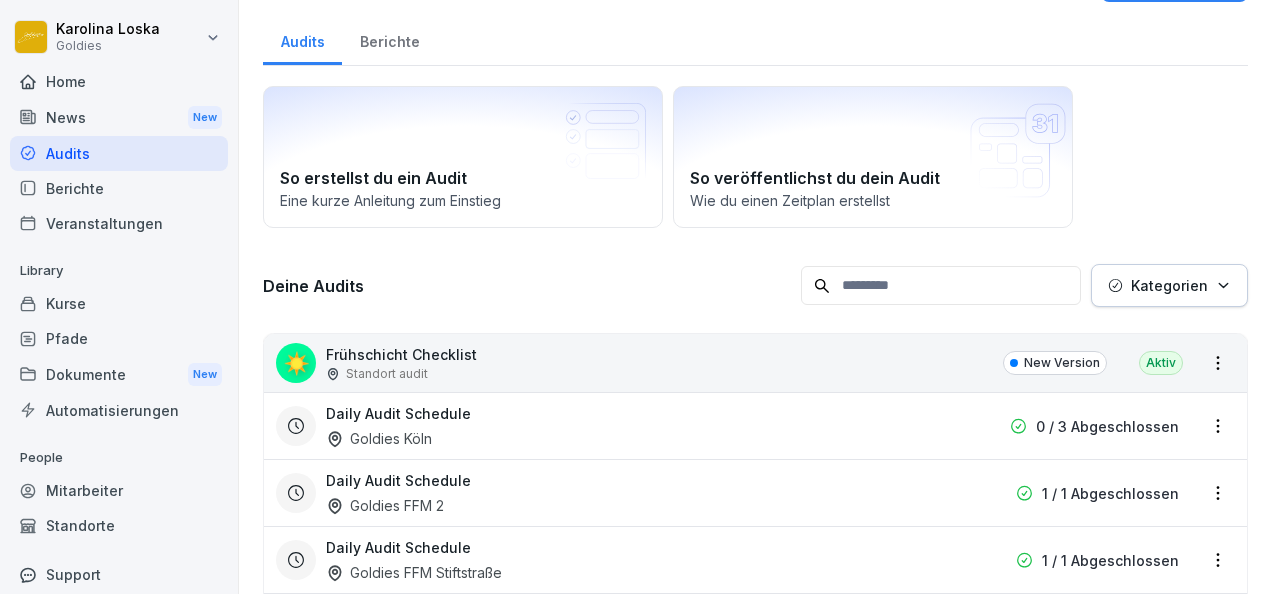 scroll, scrollTop: 0, scrollLeft: 0, axis: both 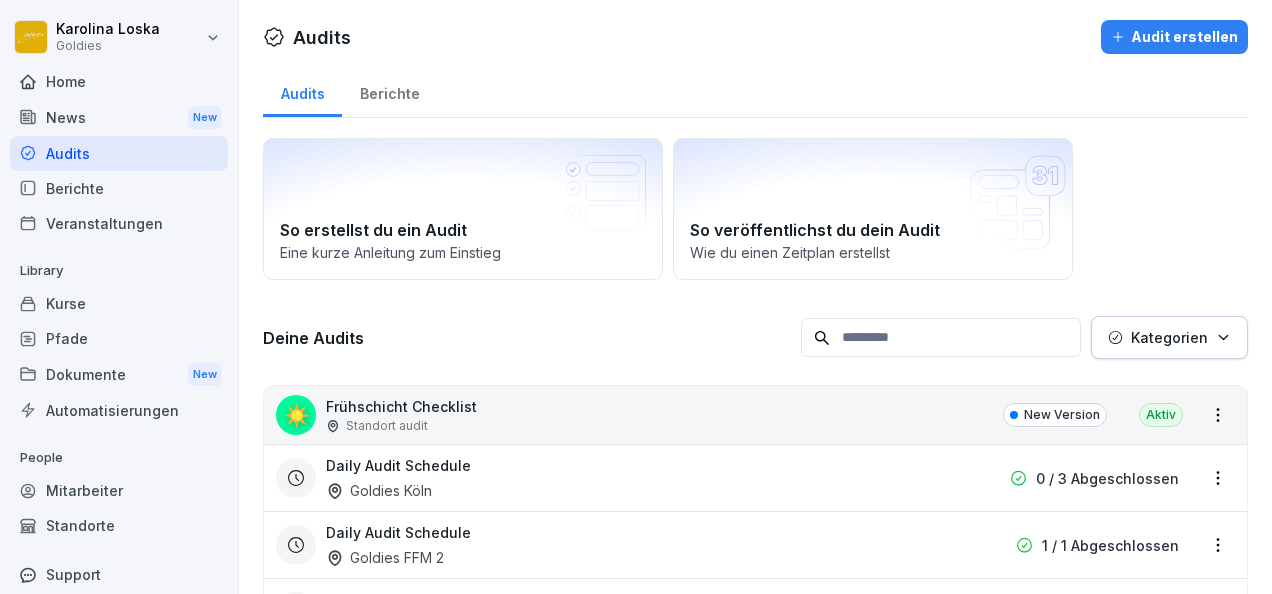 click on "Kategorien" at bounding box center [1169, 337] 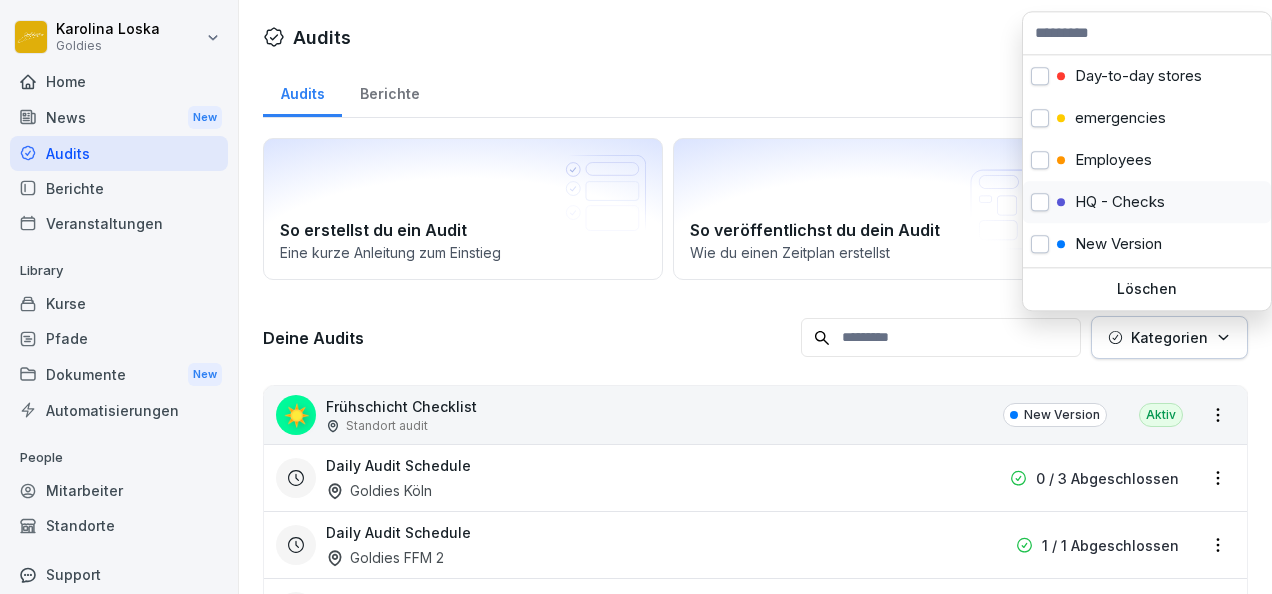 click on "HQ - Checks" at bounding box center (1120, 202) 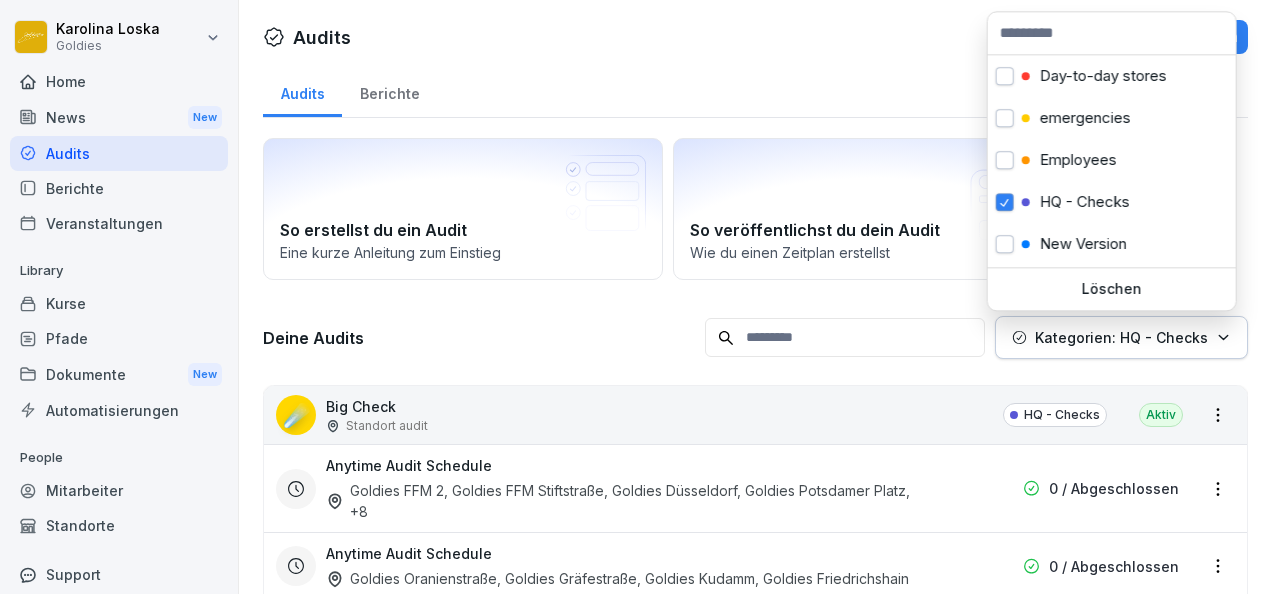 click on "Karolina [LAST] Goldies Home News New Audits Berichte Veranstaltungen Library Kurse Pfade Dokumente New Automatisierungen People Mitarbeiter Standorte Support Einstellungen Audits Audit erstellen Audits Berichte So erstellst du ein Audit Eine kurze Anleitung zum Einstieg So veröffentlichst du dein Audit Wie du einen Zeitplan erstellst Deine Audits Kategorien: HQ - Checks  ☄️ Big Check   Standort audit HQ - Checks  Aktiv Anytime Audit Schedule Goldies FFM 2, Goldies FFM Stiftstraße, Goldies Düsseldorf, Goldies Potsdamer Platz , +8 0 /  Abgeschlossen Anytime Audit Schedule Goldies Oranienstraße, Goldies Gräfestraße, Goldies Kudamm, Goldies Friedrichshain 0 /  Abgeschlossen Jederzeit Zeitplan Goldies Potsdamer Platz, Goldies München, Goldies Augsburg, Goldies FFM Stiftstraße , +5 0 /  Abgeschlossen ↗️ Store Check  Standort audit HQ - Checks  Aktiv Anytime Audit Schedule Goldies Gräfestraße, Goldies Kudamm, Goldies Oranienstraße, Goldies München , +6 0 /  Abgeschlossen Täglicher Zeitplan" at bounding box center (636, 297) 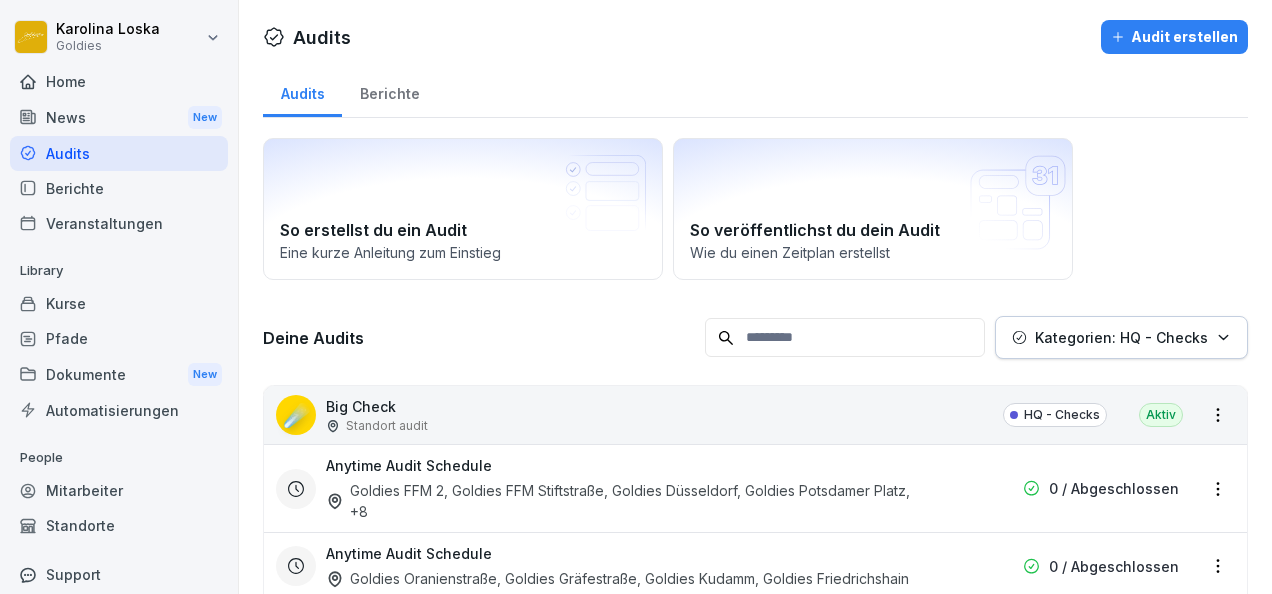 click on "Anytime Audit Schedule" at bounding box center (409, 465) 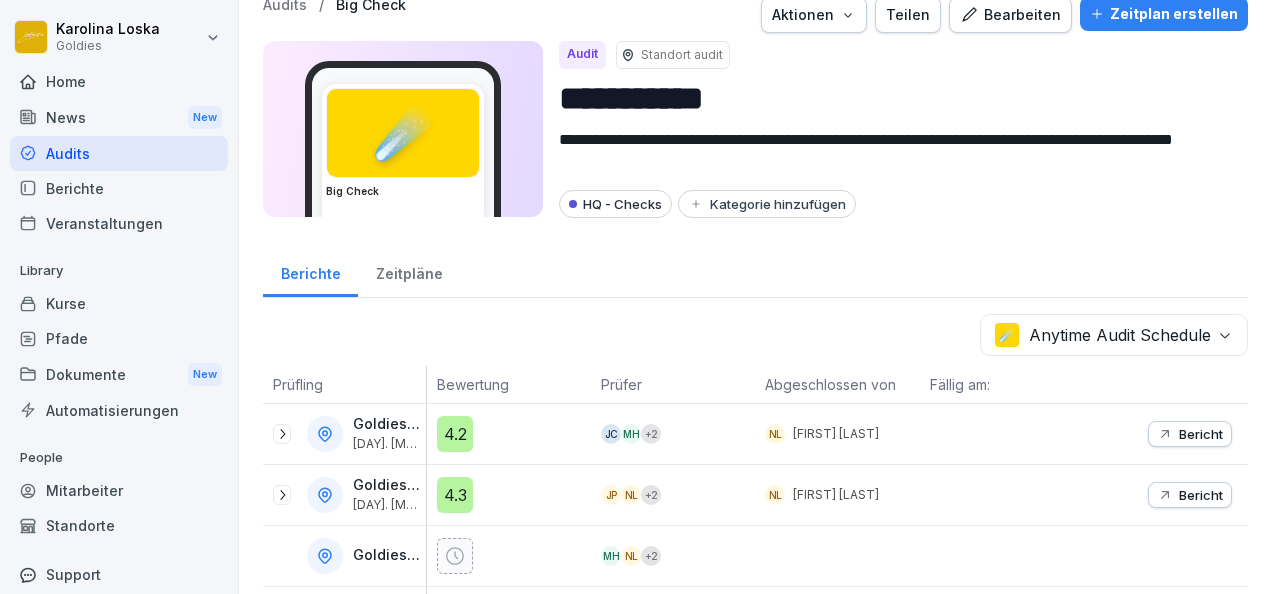 scroll, scrollTop: 0, scrollLeft: 0, axis: both 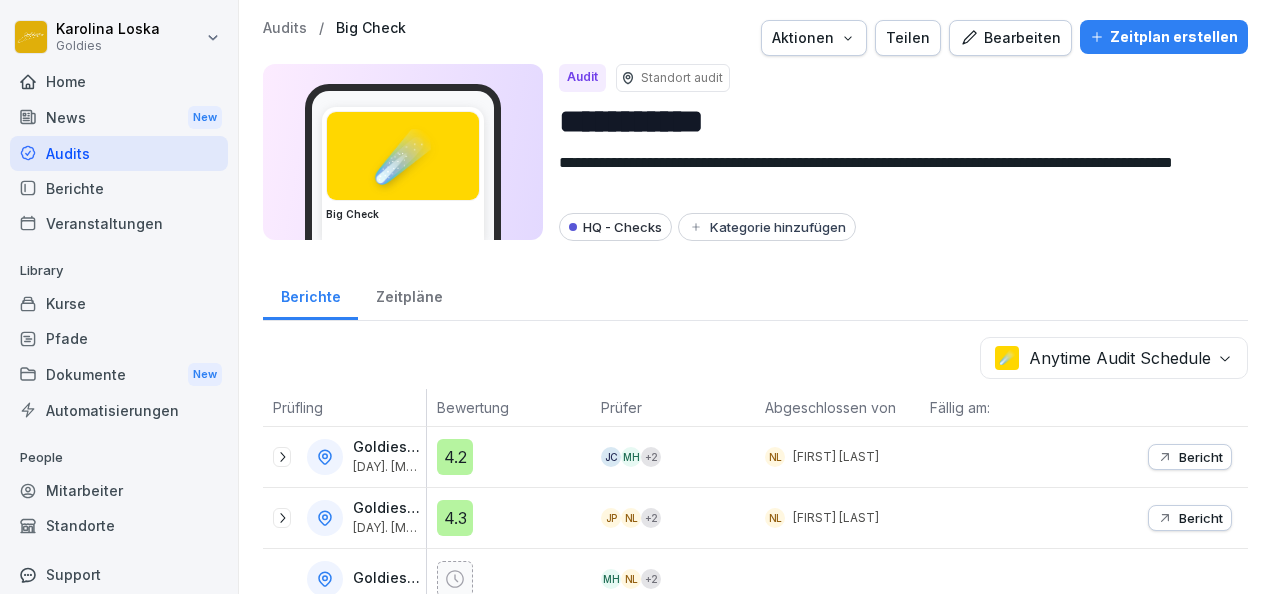 click on "Audits" at bounding box center [285, 28] 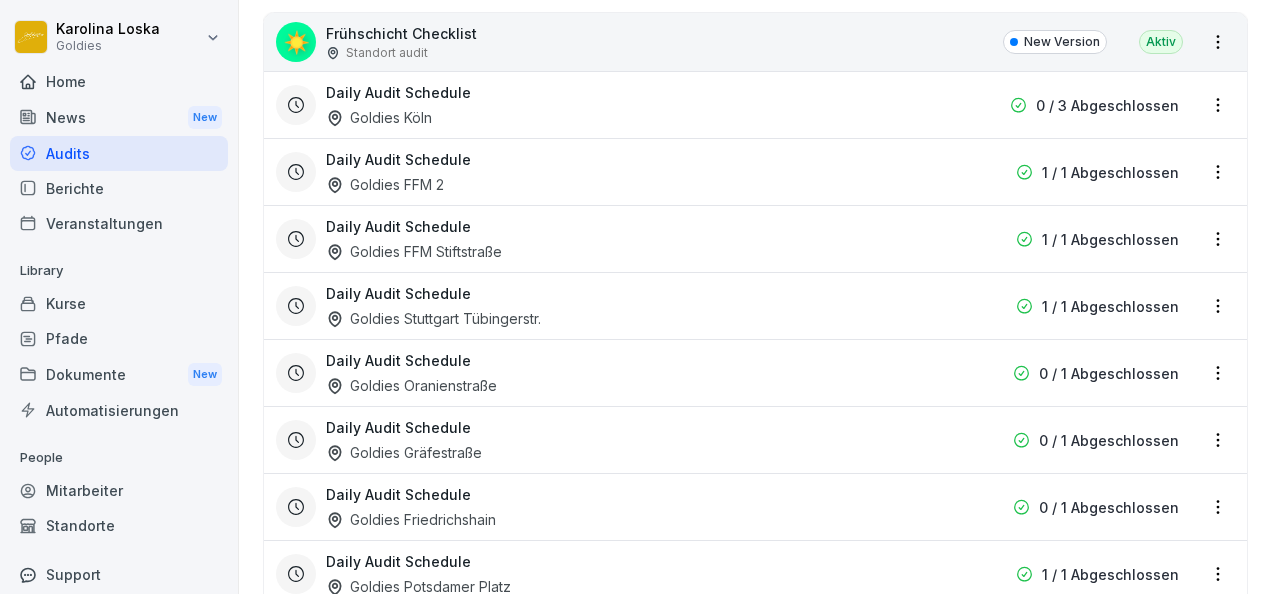 scroll, scrollTop: 0, scrollLeft: 0, axis: both 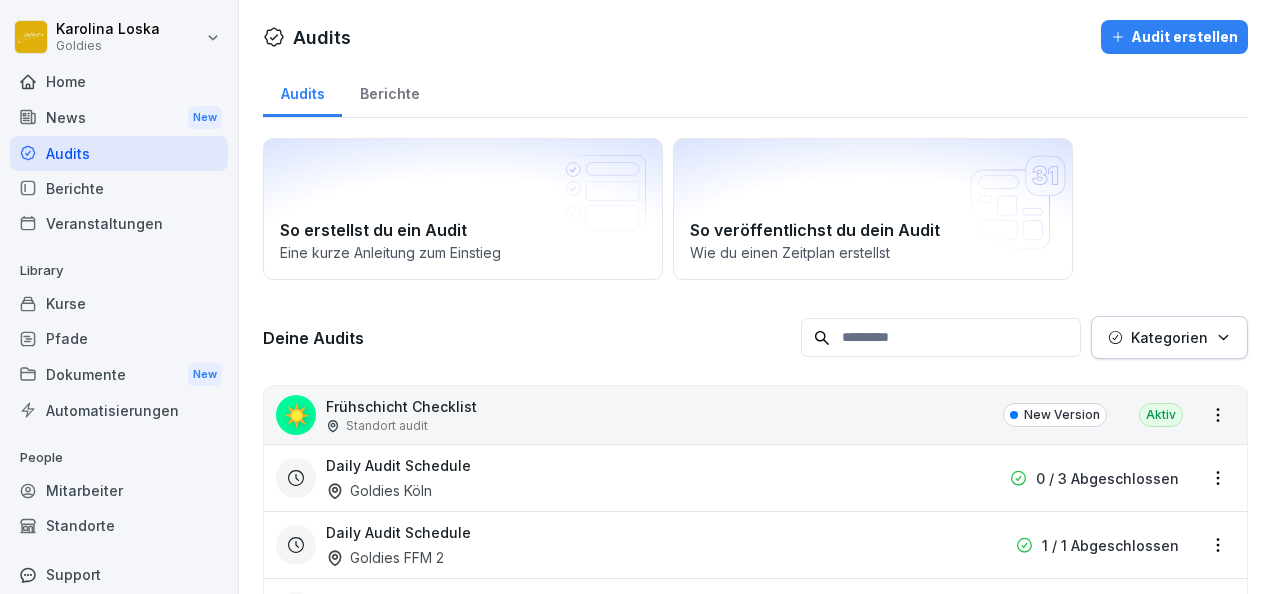 click on "Kategorien" at bounding box center [1169, 337] 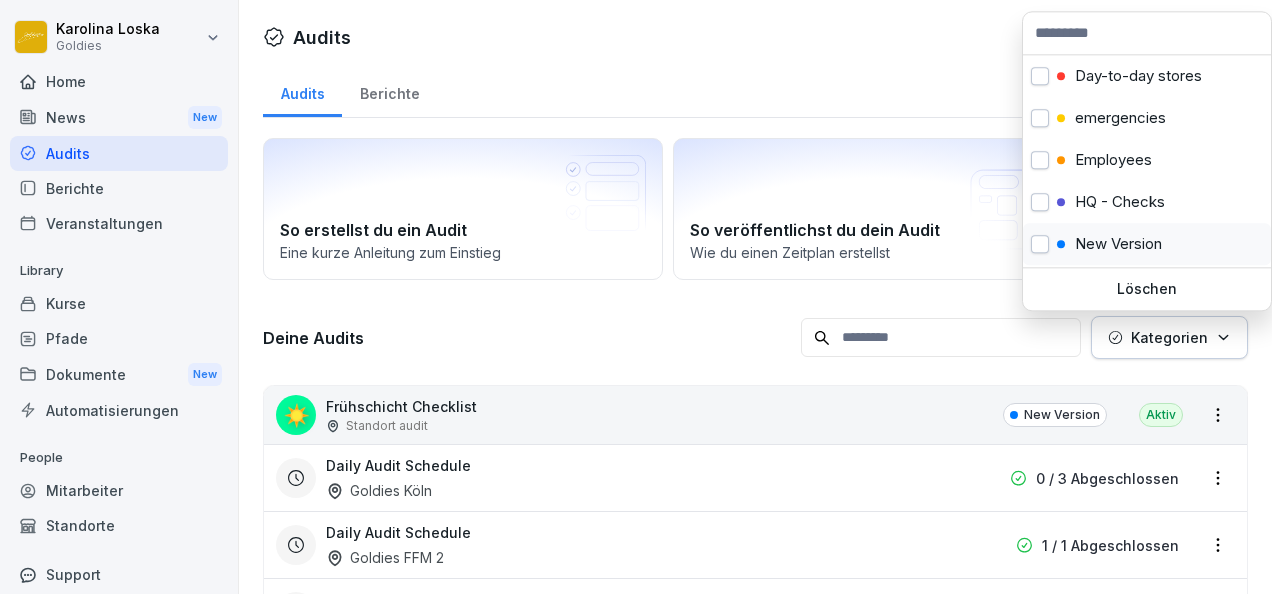 scroll, scrollTop: 38, scrollLeft: 0, axis: vertical 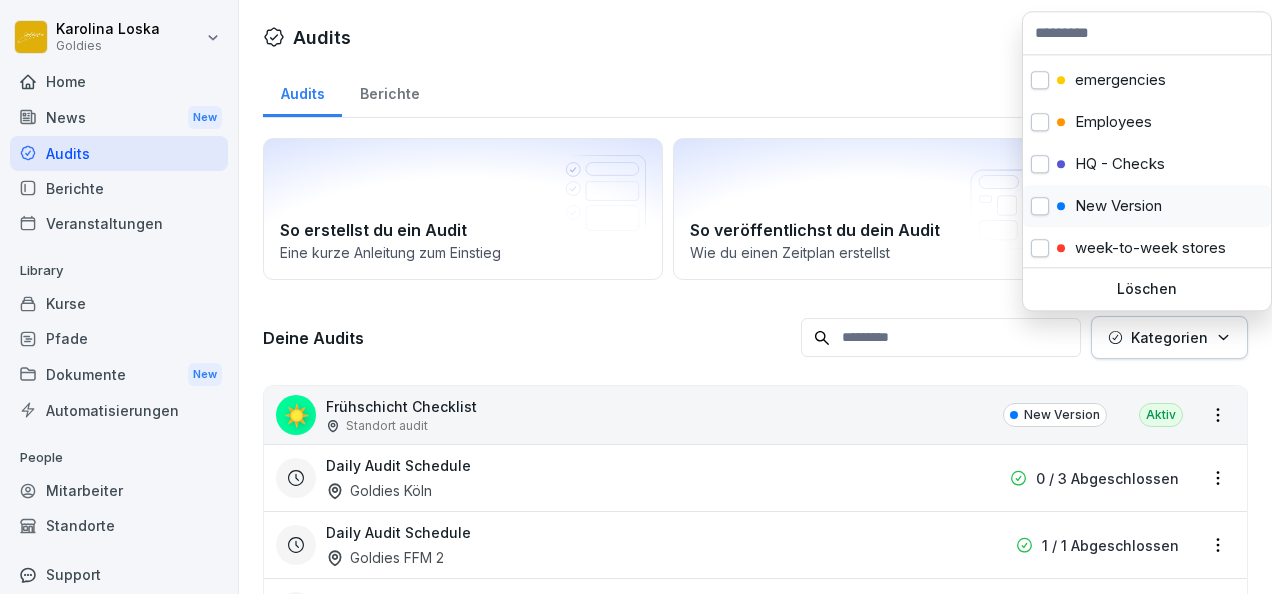 click on "New Version" at bounding box center [1147, 206] 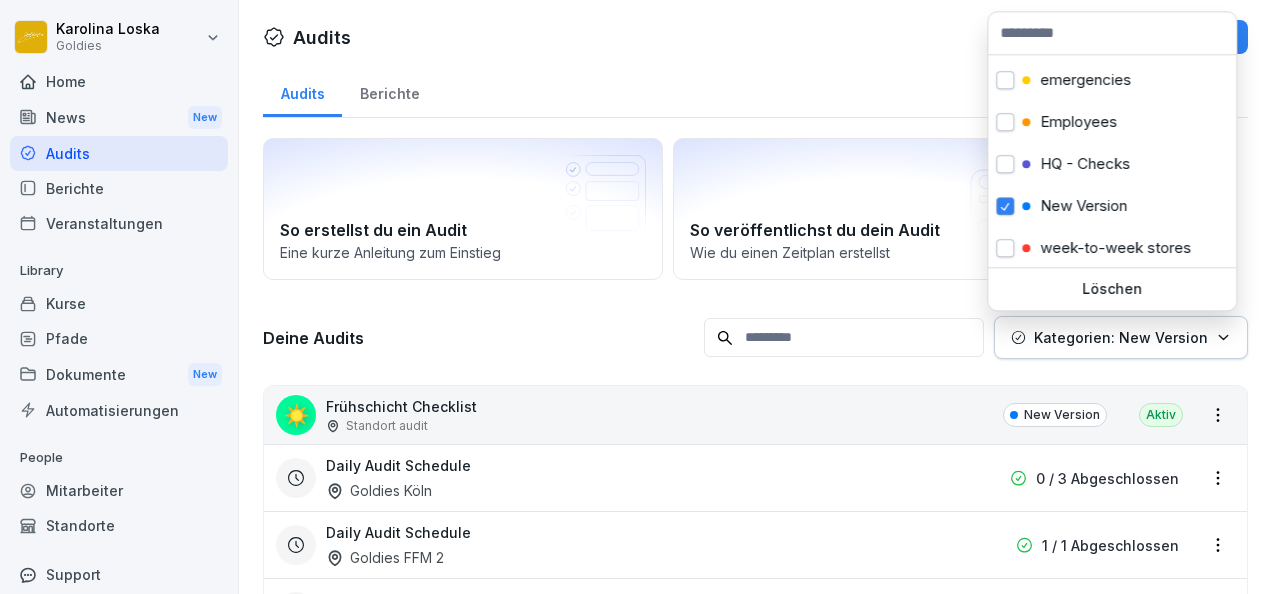 click on "Karolina   Loska Goldies Home News New Audits Berichte Veranstaltungen Library Kurse Pfade Dokumente New Automatisierungen People Mitarbeiter Standorte Support Einstellungen Audits Audit erstellen Audits Berichte So erstellst du ein Audit Eine kurze Anleitung zum Einstieg So veröffentlichst du dein Audit Wie du einen Zeitplan erstellst Deine Audits Kategorien: New Version  ☀️ Frühschicht Checklist  Standort audit New Version  Aktiv Daily Audit Schedule Goldies [CITY] 0 / 3 Abgeschlossen Daily Audit Schedule Goldies [CITY] 2 1 / 1 Abgeschlossen Daily Audit Schedule Goldies [CITY] Stiftstraße 1 / 1 Abgeschlossen Daily Audit Schedule Goldies [CITY] Tübingerstr. 1 / 1 Abgeschlossen Daily Audit Schedule Goldies [CITY] 0 / 1 Abgeschlossen Daily Audit Schedule Goldies [CITY] 0 / 1 Abgeschlossen Daily Audit Schedule Goldies [CITY] 0 / 1 Abgeschlossen Daily Audit Schedule Goldies [CITY] 1 / 1 Abgeschlossen Daily Audit Schedule Goldies [CITY] 1 / 1 Abgeschlossen Goldies [CITY]" at bounding box center (636, 297) 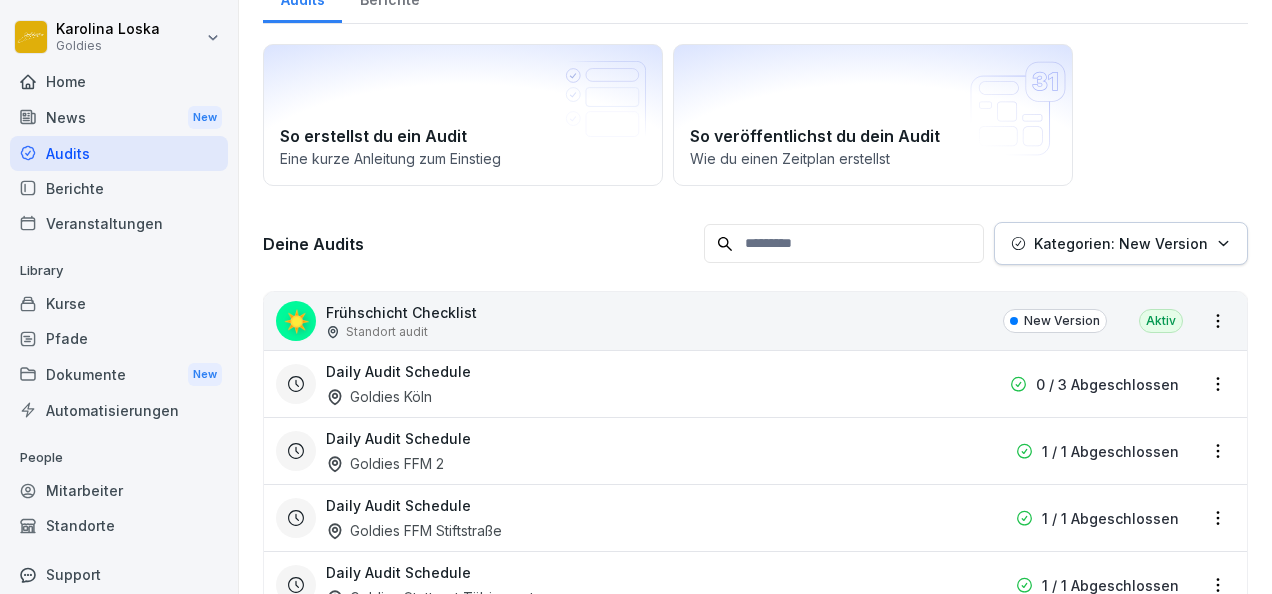 scroll, scrollTop: 84, scrollLeft: 0, axis: vertical 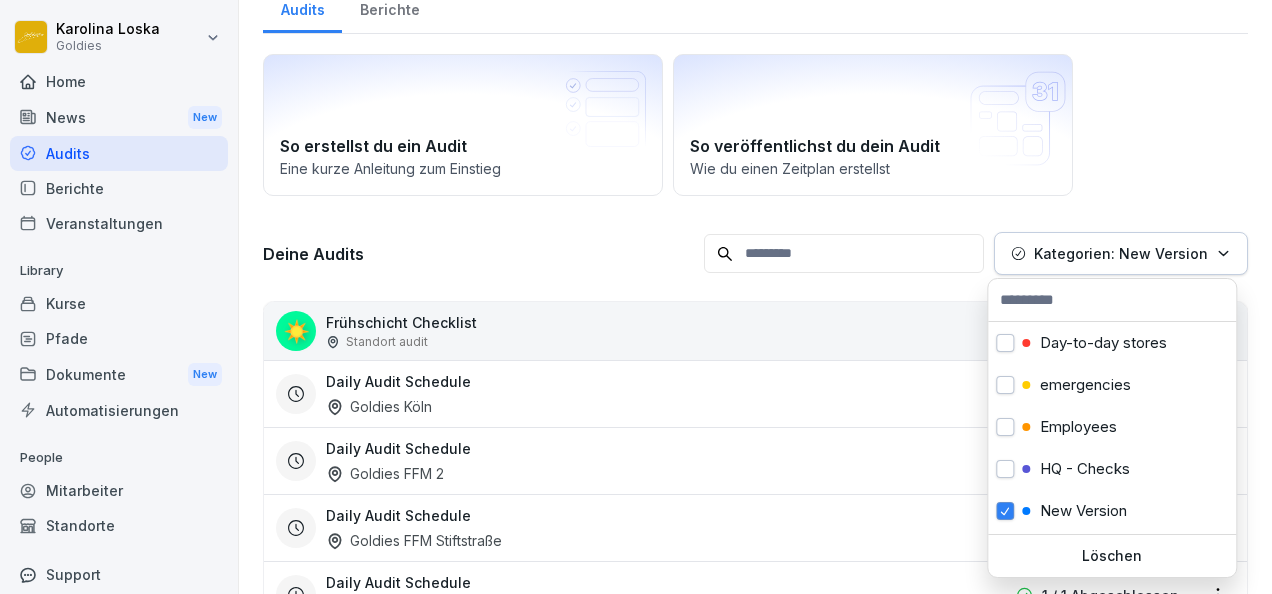 click on "Kategorien: New Version" at bounding box center (1121, 253) 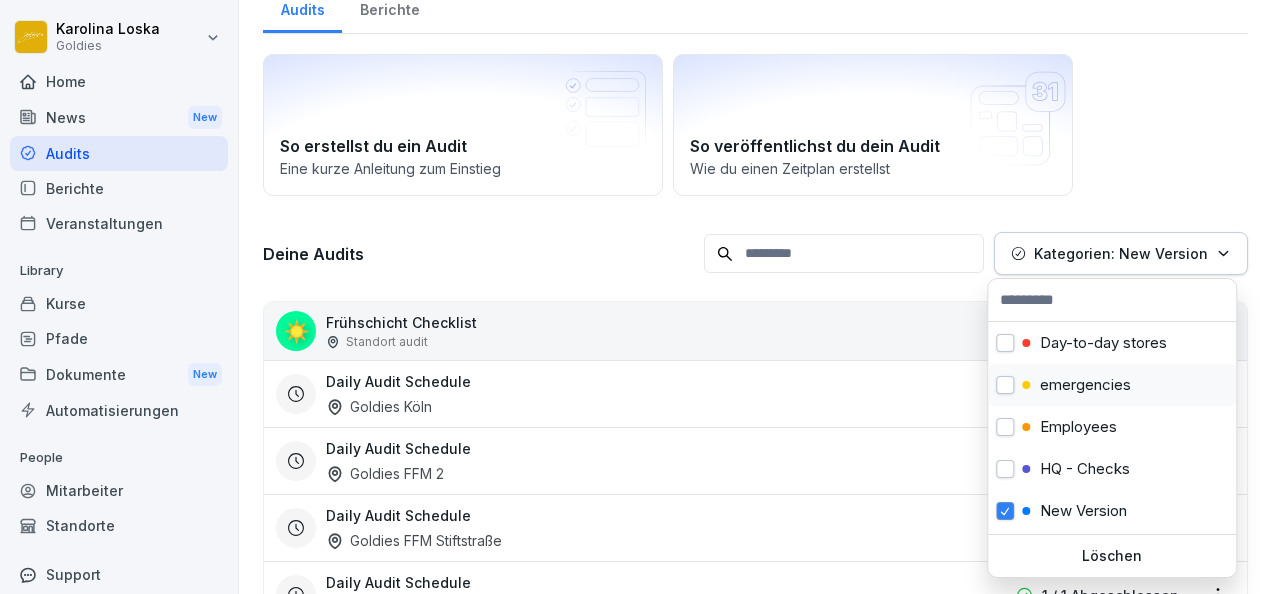scroll, scrollTop: 38, scrollLeft: 0, axis: vertical 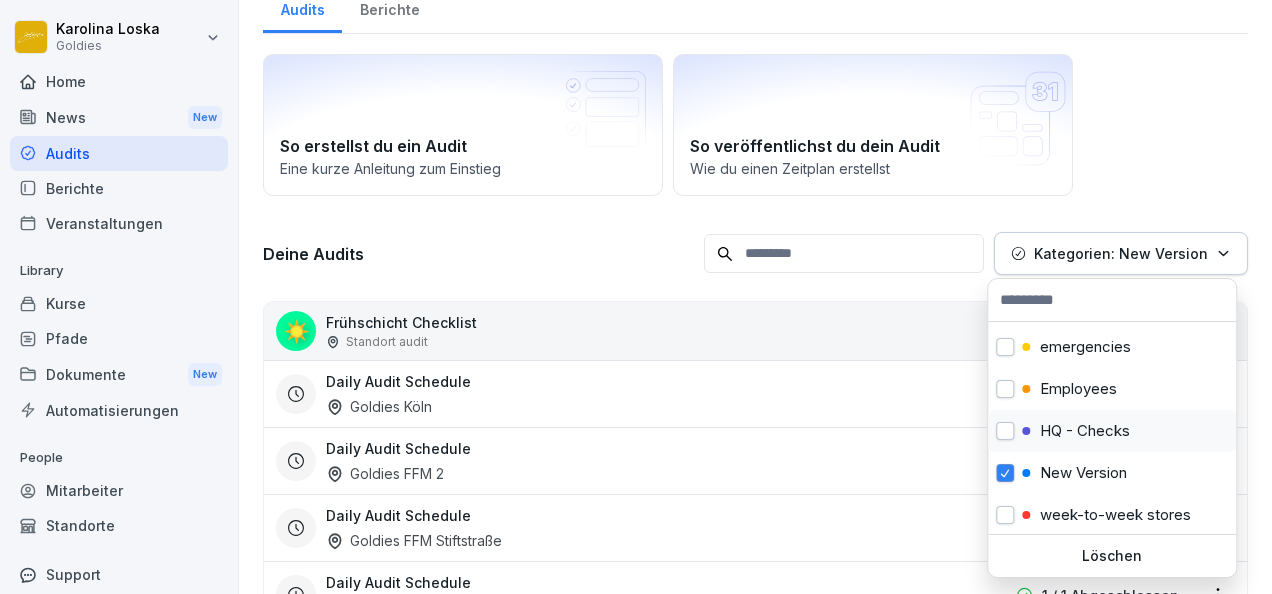 click at bounding box center [1005, 431] 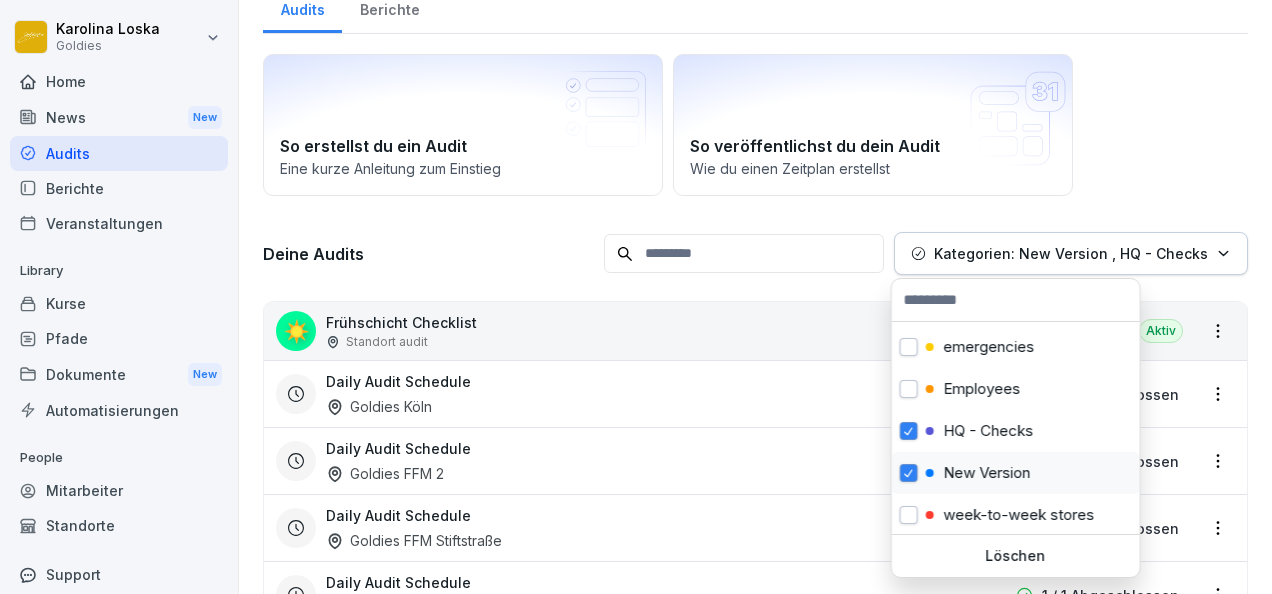 click at bounding box center (909, 473) 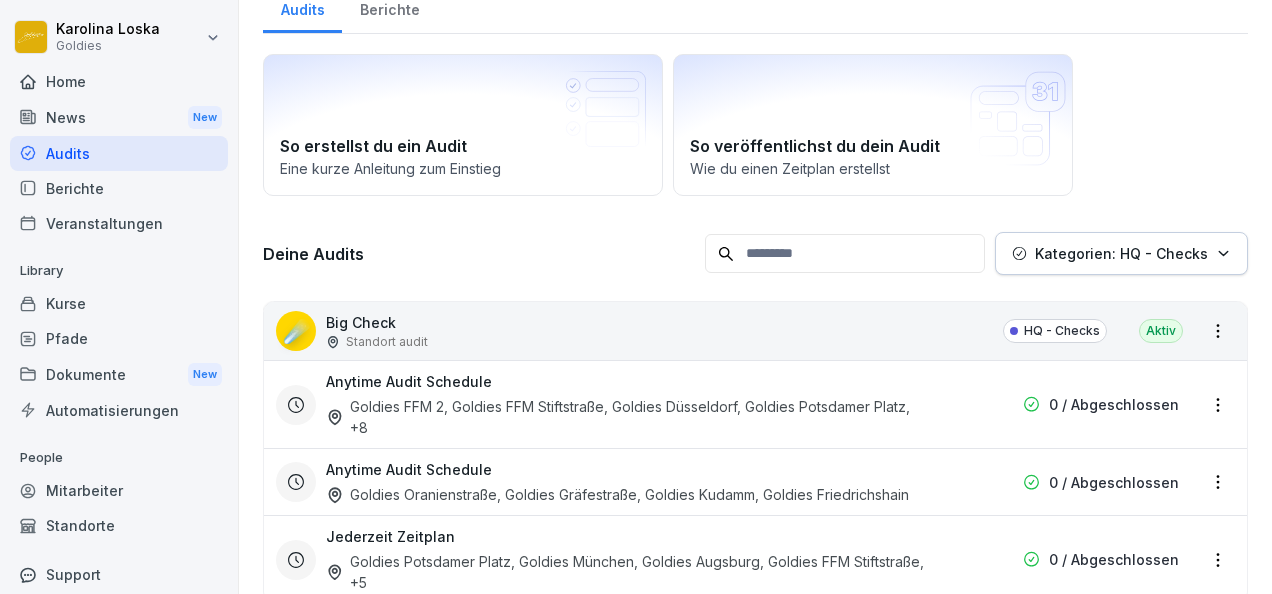 click on "Karolina [LAST] Goldies Home News New Audits Berichte Veranstaltungen Library Kurse Pfade Dokumente New Automatisierungen People Mitarbeiter Standorte Support Einstellungen Audits Audit erstellen Audits Berichte So erstellst du ein Audit Eine kurze Anleitung zum Einstieg So veröffentlichst du dein Audit Wie du einen Zeitplan erstellst Deine Audits Kategorien: HQ - Checks  ☄️ Big Check   Standort audit HQ - Checks  Aktiv Anytime Audit Schedule Goldies FFM 2, Goldies FFM Stiftstraße, Goldies Düsseldorf, Goldies Potsdamer Platz , +8 0 /  Abgeschlossen Anytime Audit Schedule Goldies Oranienstraße, Goldies Gräfestraße, Goldies Kudamm, Goldies Friedrichshain 0 /  Abgeschlossen Jederzeit Zeitplan Goldies Potsdamer Platz, Goldies München, Goldies Augsburg, Goldies FFM Stiftstraße , +5 0 /  Abgeschlossen ↗️ Store Check  Standort audit HQ - Checks  Aktiv Anytime Audit Schedule Goldies Gräfestraße, Goldies Kudamm, Goldies Oranienstraße, Goldies München , +6 0 /  Abgeschlossen Täglicher Zeitplan" at bounding box center (636, 297) 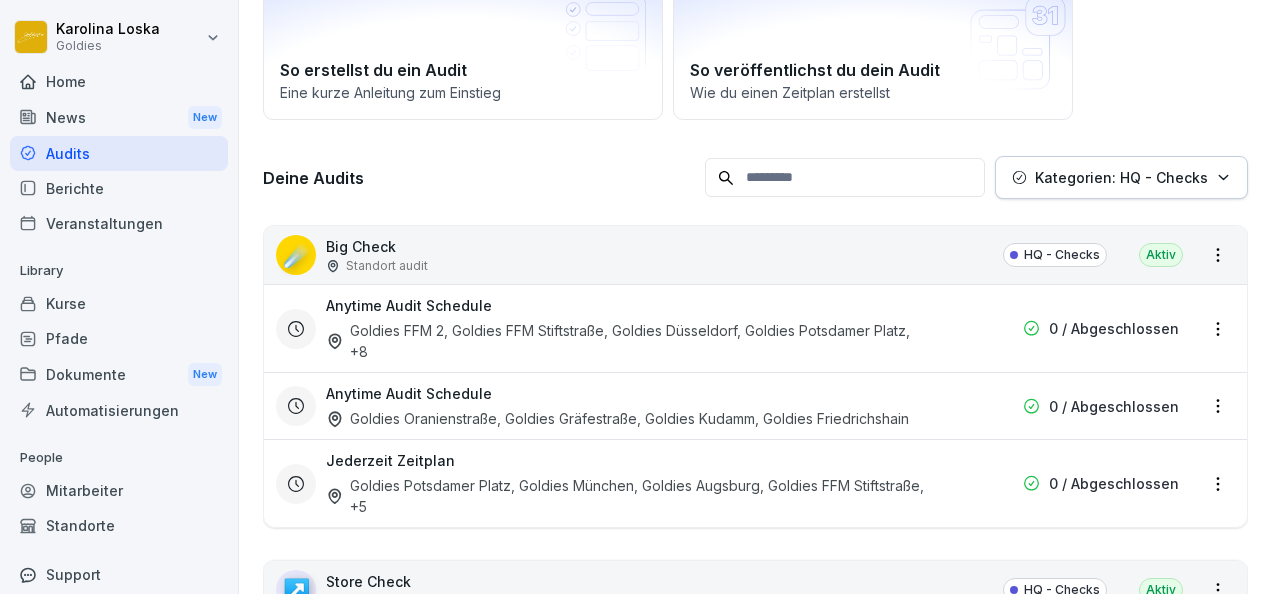 scroll, scrollTop: 178, scrollLeft: 0, axis: vertical 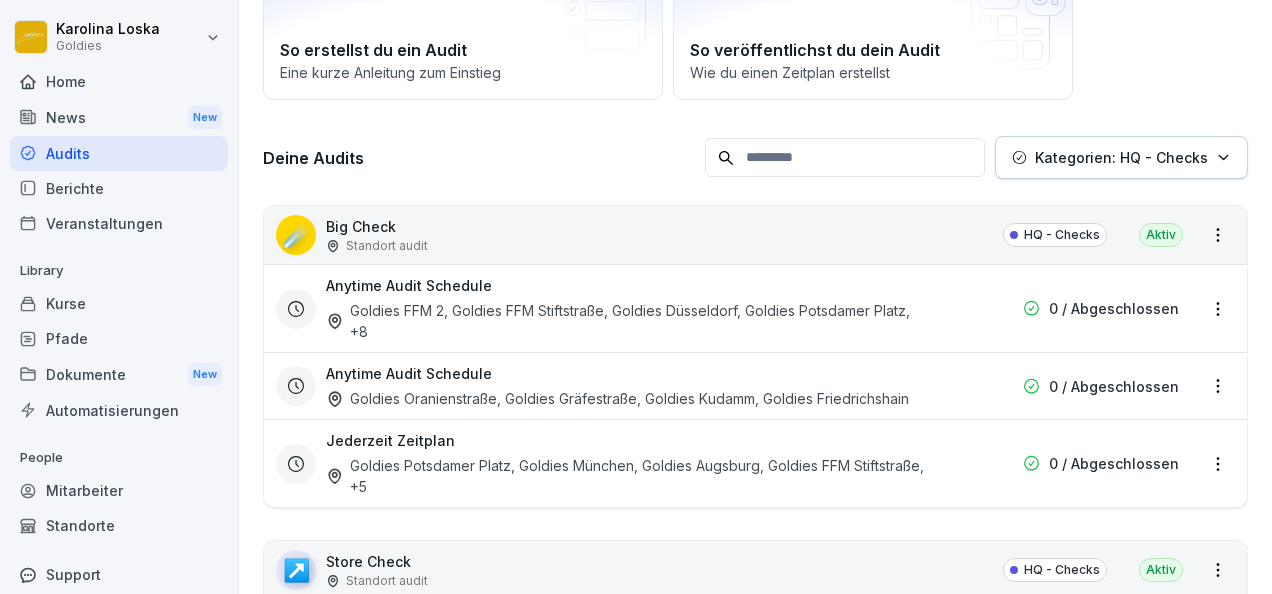 click on "Goldies Oranienstraße, Goldies Gräfestraße, Goldies Kudamm, Goldies Friedrichshain" at bounding box center (617, 398) 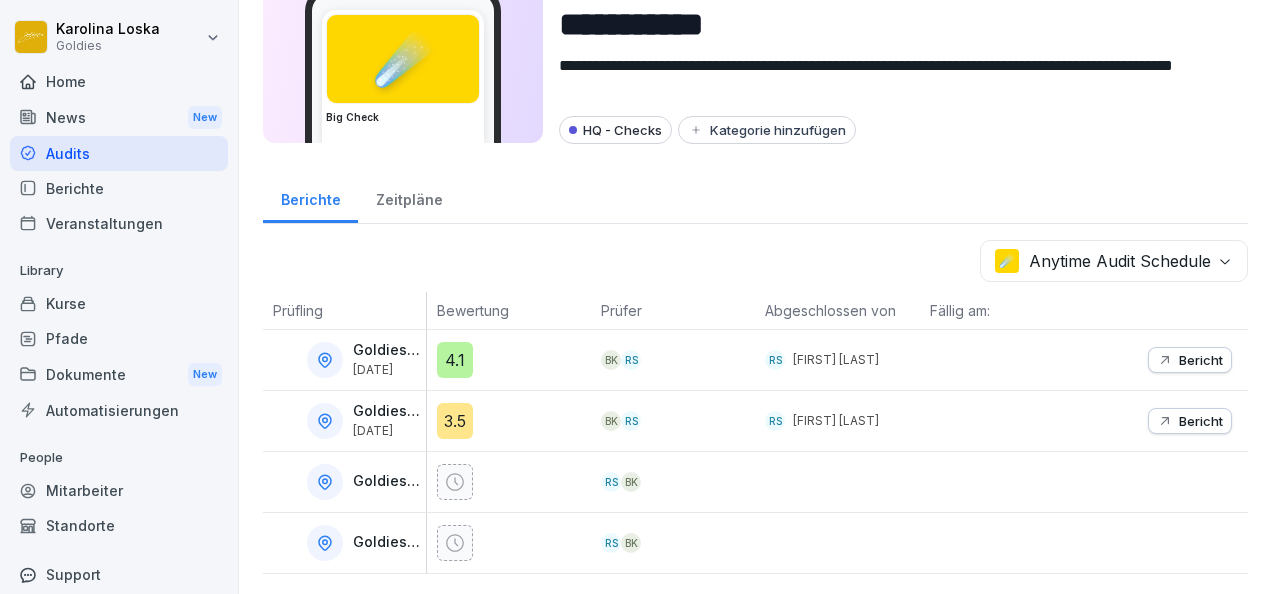 scroll, scrollTop: 0, scrollLeft: 0, axis: both 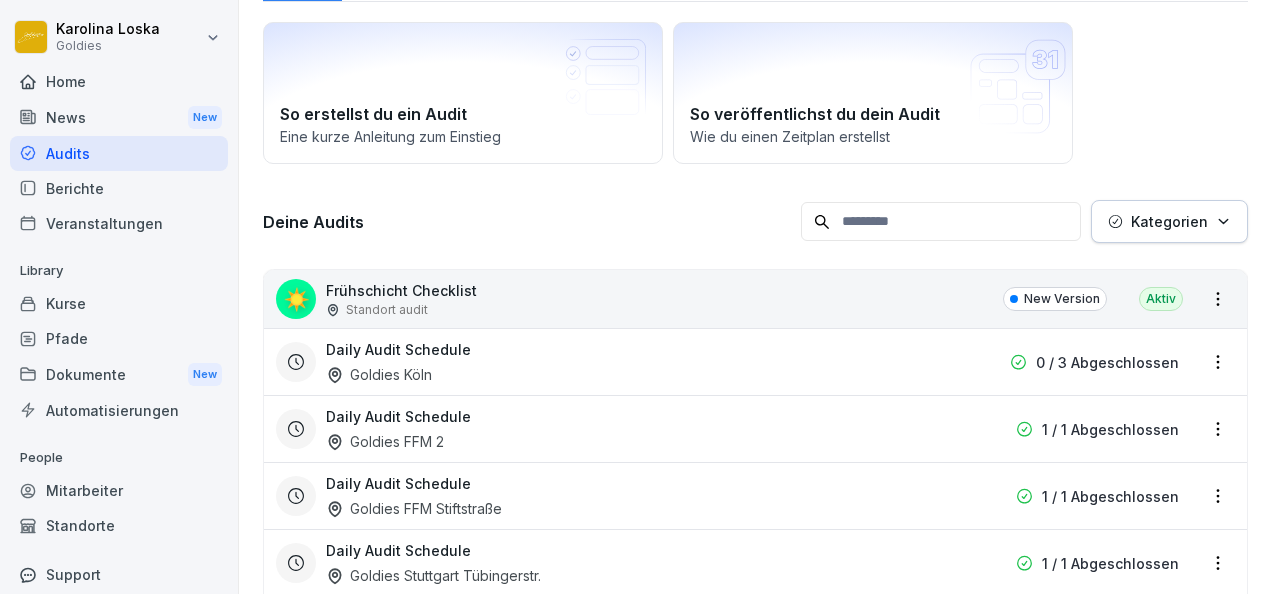 click on "Kategorien" at bounding box center [1169, 221] 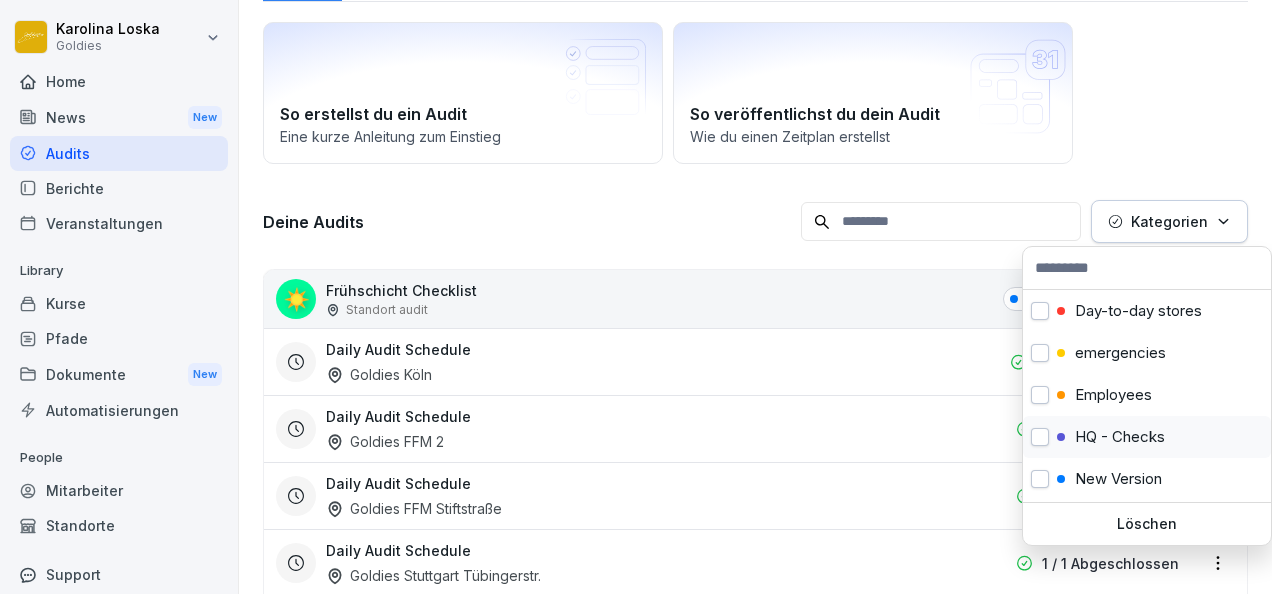 click at bounding box center (1040, 437) 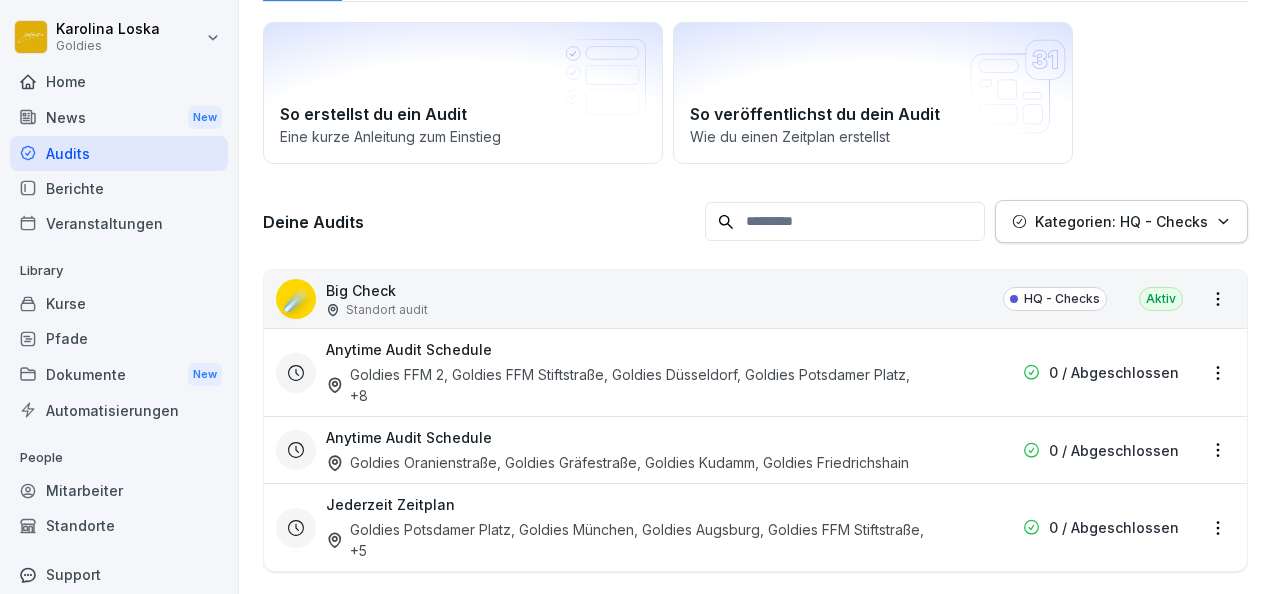 click on "Karolina [LAST] Goldies Home News New Audits Berichte Veranstaltungen Library Kurse Pfade Dokumente New Automatisierungen People Mitarbeiter Standorte Support Einstellungen Audits Audit erstellen Audits Berichte So erstellst du ein Audit Eine kurze Anleitung zum Einstieg So veröffentlichst du dein Audit Wie du einen Zeitplan erstellst Deine Audits Kategorien: HQ - Checks  ☄️ Big Check   Standort audit HQ - Checks  Aktiv Anytime Audit Schedule Goldies FFM 2, Goldies FFM Stiftstraße, Goldies Düsseldorf, Goldies Potsdamer Platz , +8 0 /  Abgeschlossen Anytime Audit Schedule Goldies Oranienstraße, Goldies Gräfestraße, Goldies Kudamm, Goldies Friedrichshain 0 /  Abgeschlossen Jederzeit Zeitplan Goldies Potsdamer Platz, Goldies München, Goldies Augsburg, Goldies FFM Stiftstraße , +5 0 /  Abgeschlossen ↗️ Store Check  Standort audit HQ - Checks  Aktiv Anytime Audit Schedule Goldies Gräfestraße, Goldies Kudamm, Goldies Oranienstraße, Goldies München , +6 0 /  Abgeschlossen Täglicher Zeitplan" at bounding box center (636, 297) 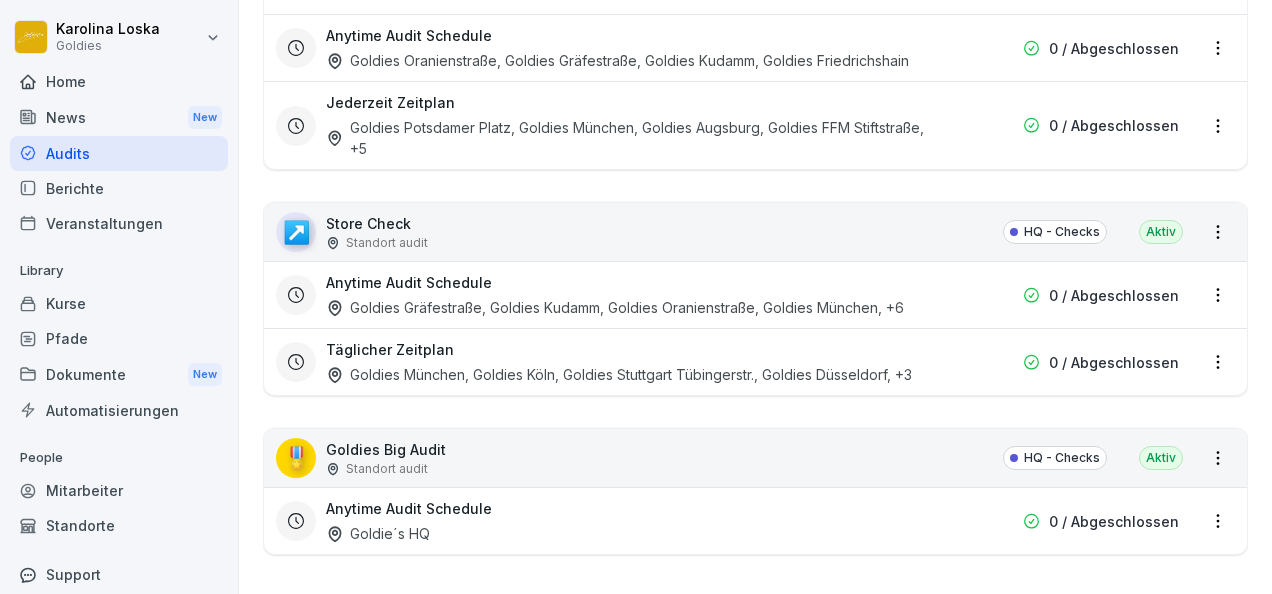 scroll, scrollTop: 558, scrollLeft: 0, axis: vertical 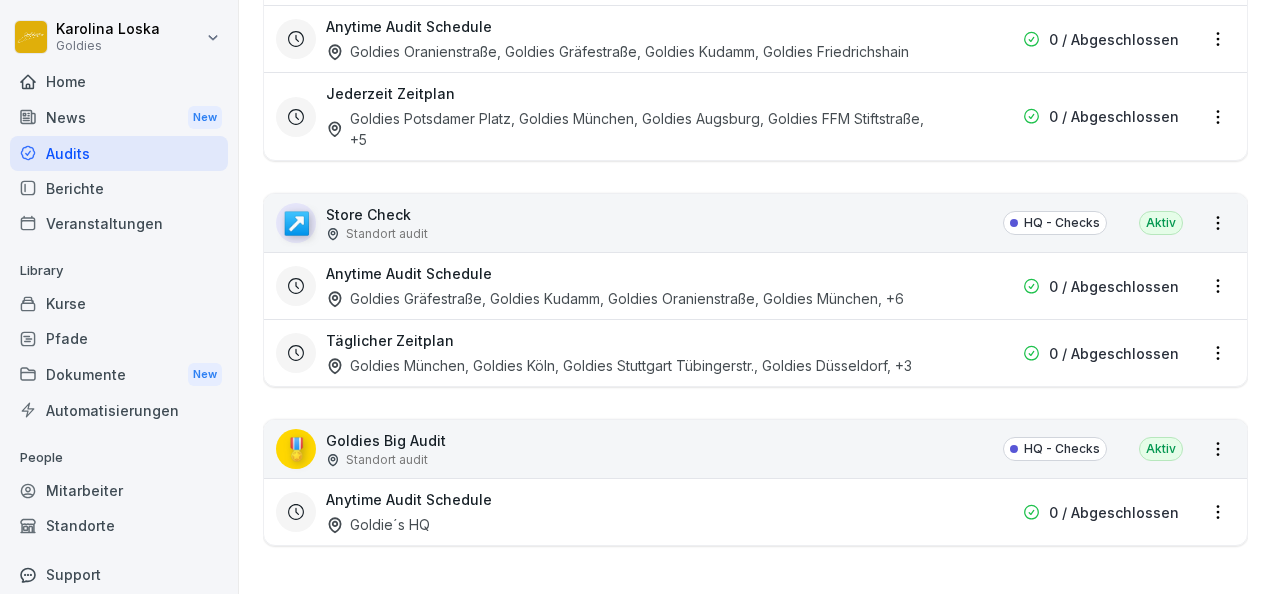 click on "Anytime Audit Schedule" at bounding box center [409, 499] 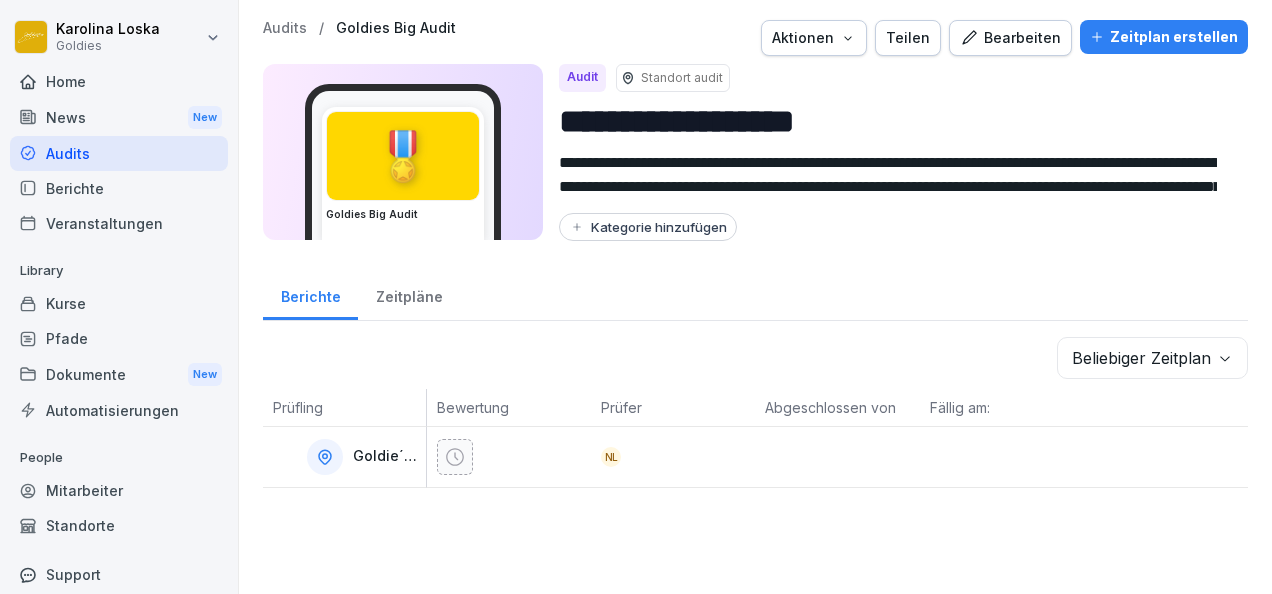 scroll, scrollTop: 0, scrollLeft: 0, axis: both 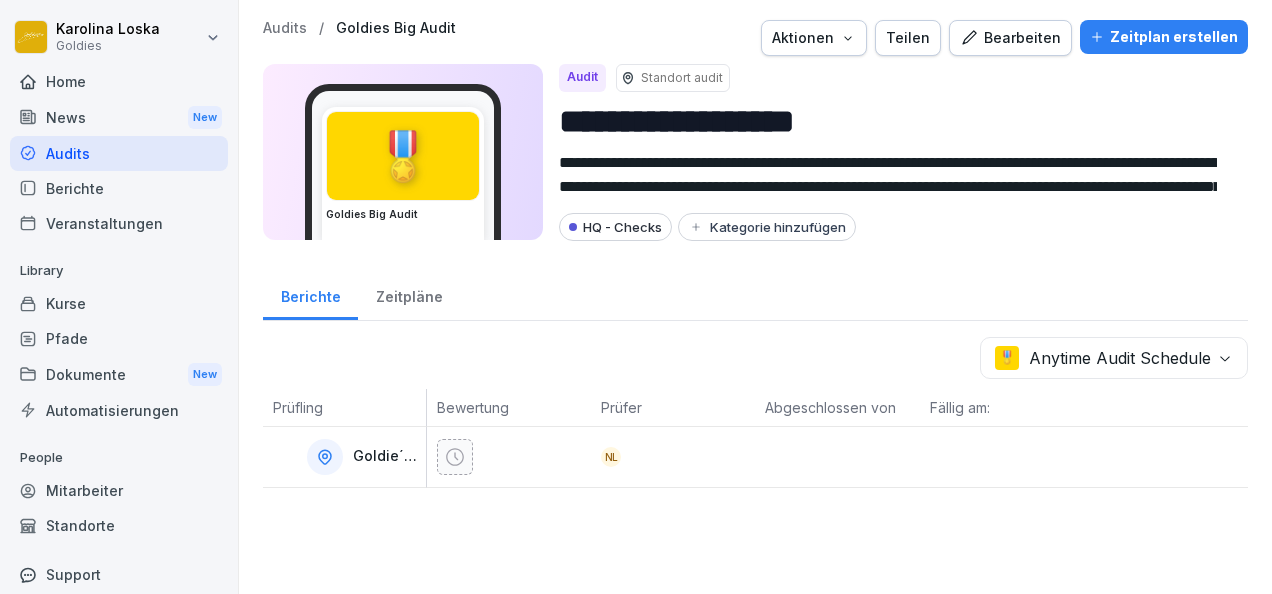 click on "Audits" at bounding box center (285, 28) 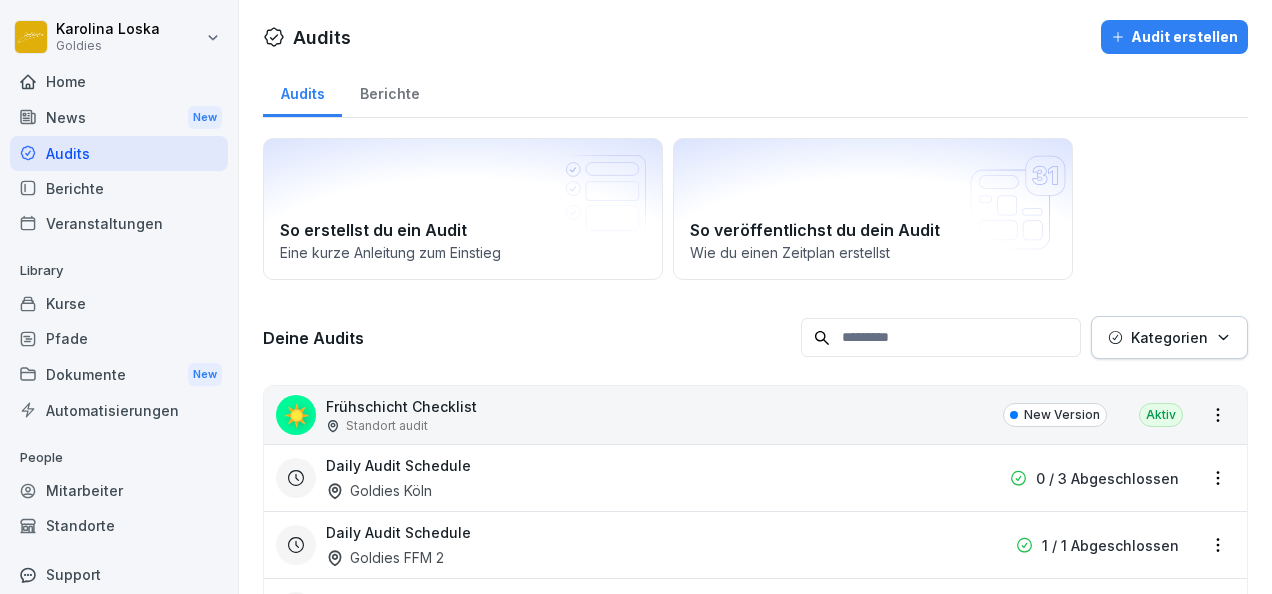 scroll, scrollTop: 44, scrollLeft: 0, axis: vertical 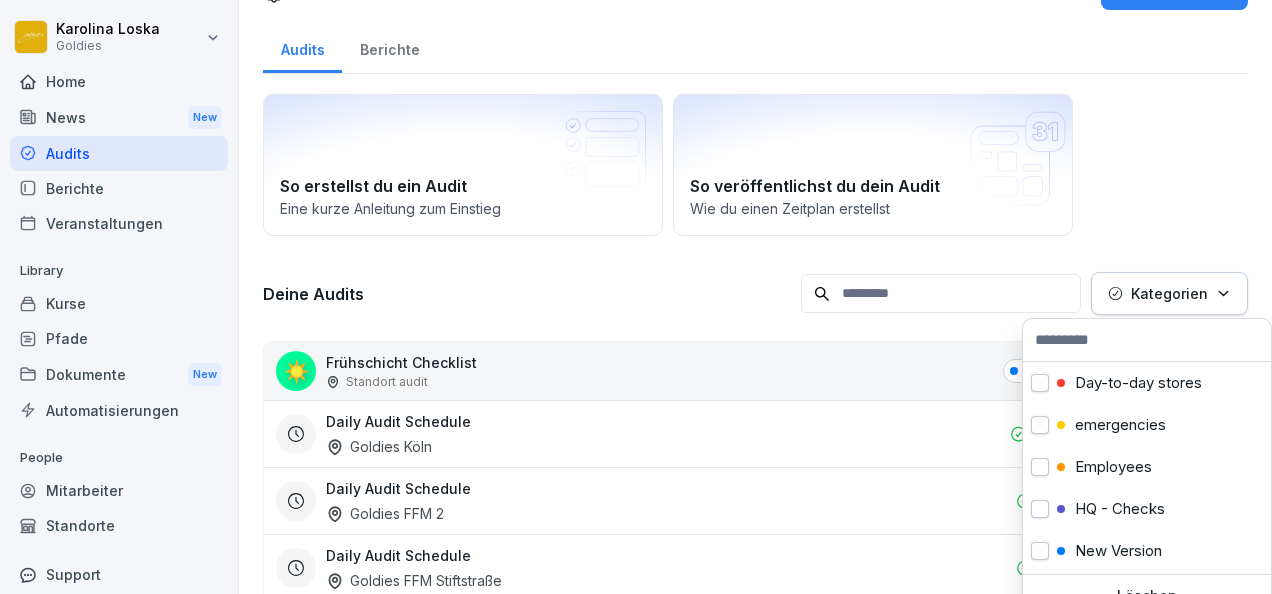 click on "Kategorien" at bounding box center (1169, 293) 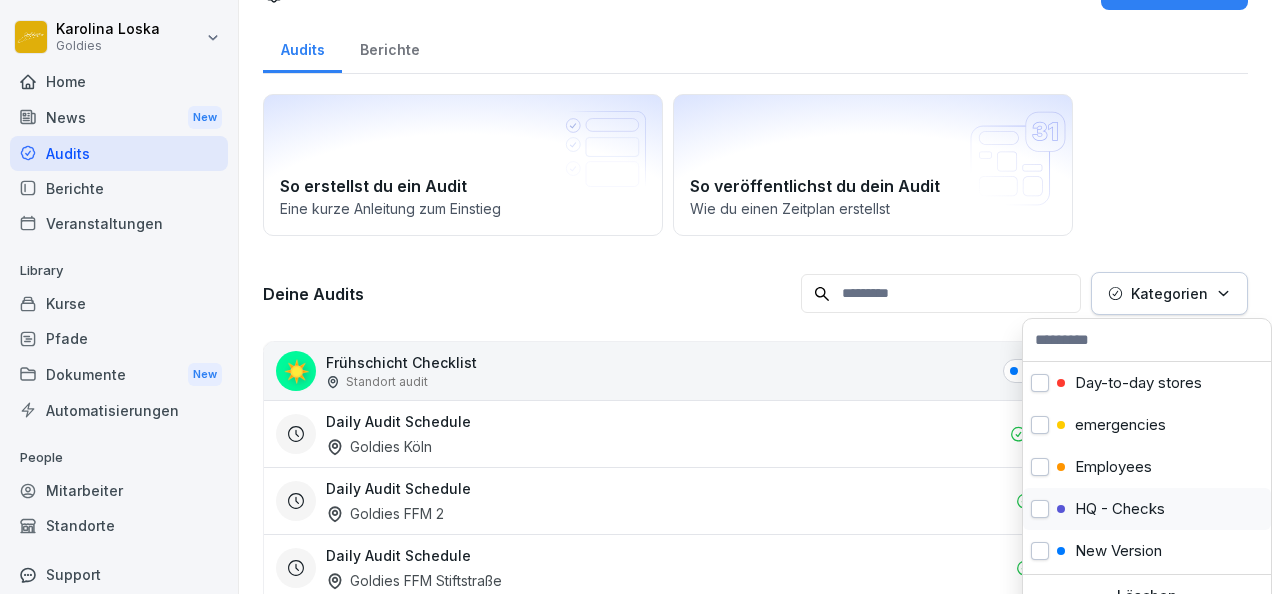 click at bounding box center (1040, 509) 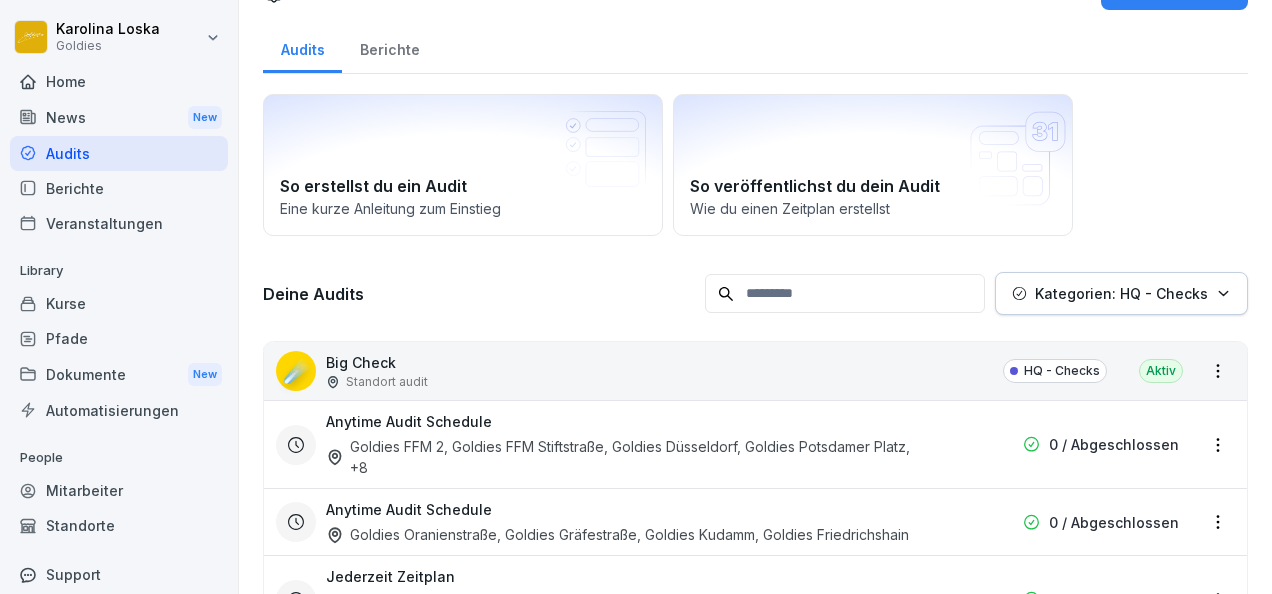 click on "Karolina [LAST] Goldies Home News New Audits Berichte Veranstaltungen Library Kurse Pfade Dokumente New Automatisierungen People Mitarbeiter Standorte Support Einstellungen Audits Audit erstellen Audits Berichte So erstellst du ein Audit Eine kurze Anleitung zum Einstieg So veröffentlichst du dein Audit Wie du einen Zeitplan erstellst Deine Audits Kategorien: HQ - Checks  ☄️ Big Check   Standort audit HQ - Checks  Aktiv Anytime Audit Schedule Goldies FFM 2, Goldies FFM Stiftstraße, Goldies Düsseldorf, Goldies Potsdamer Platz , +8 0 /  Abgeschlossen Anytime Audit Schedule Goldies Oranienstraße, Goldies Gräfestraße, Goldies Kudamm, Goldies Friedrichshain 0 /  Abgeschlossen Jederzeit Zeitplan Goldies Potsdamer Platz, Goldies München, Goldies Augsburg, Goldies FFM Stiftstraße , +5 0 /  Abgeschlossen ↗️ Store Check  Standort audit HQ - Checks  Aktiv Anytime Audit Schedule Goldies Gräfestraße, Goldies Kudamm, Goldies Oranienstraße, Goldies München , +6 0 /  Abgeschlossen Täglicher Zeitplan" at bounding box center [636, 297] 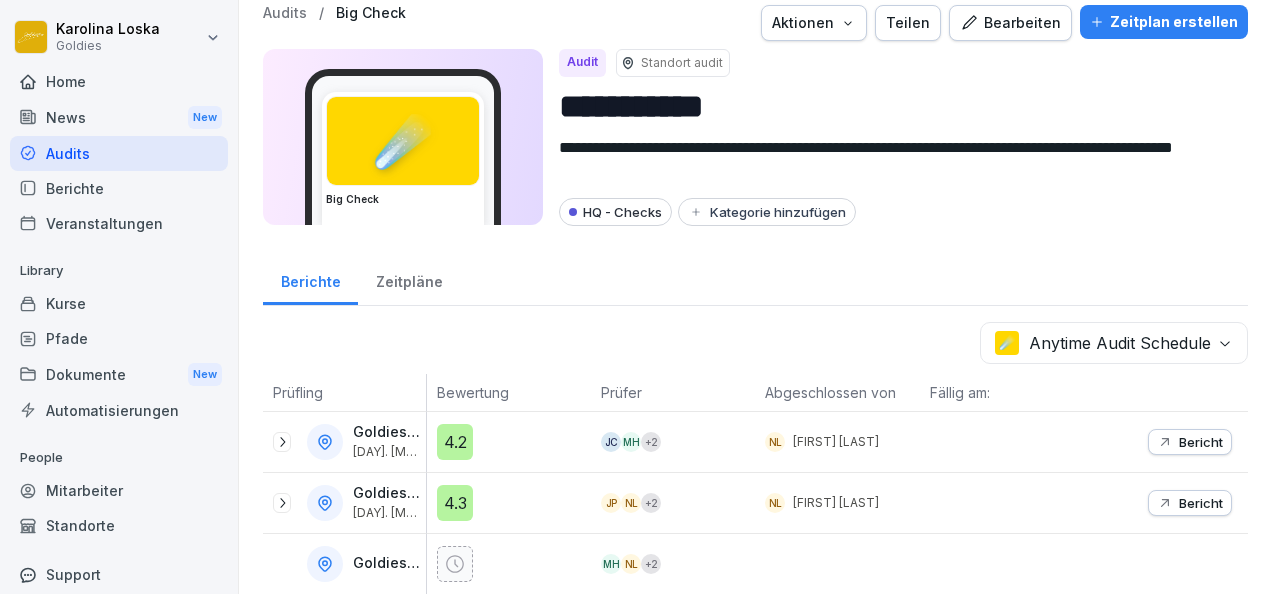 scroll, scrollTop: 0, scrollLeft: 0, axis: both 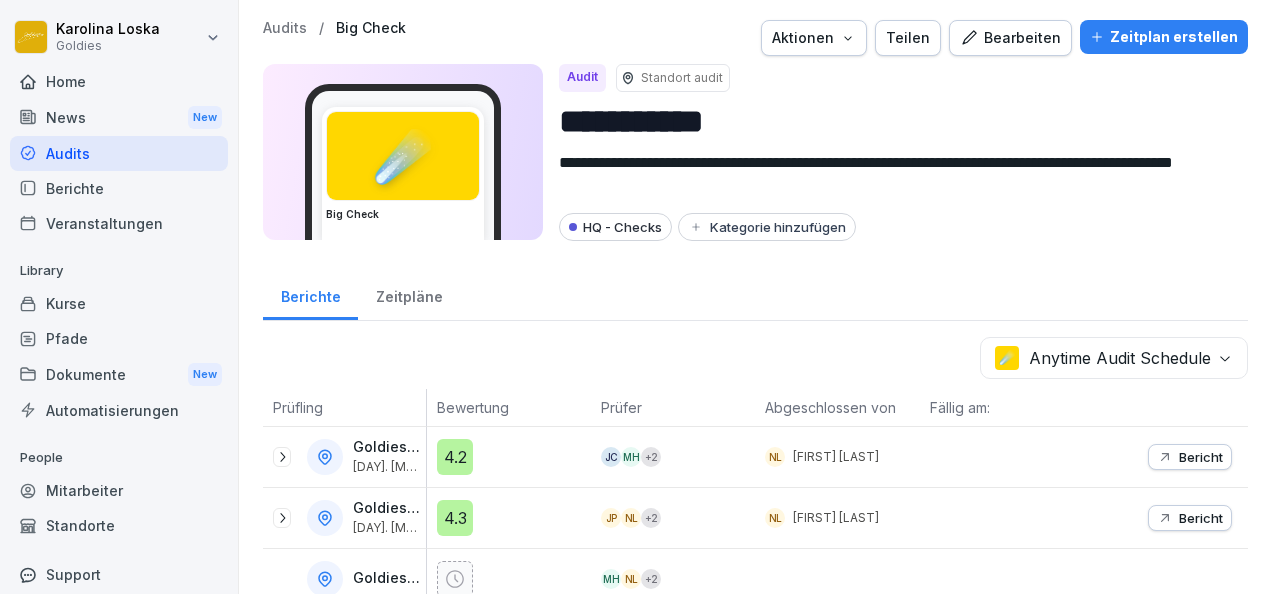 click on "**********" at bounding box center (636, 297) 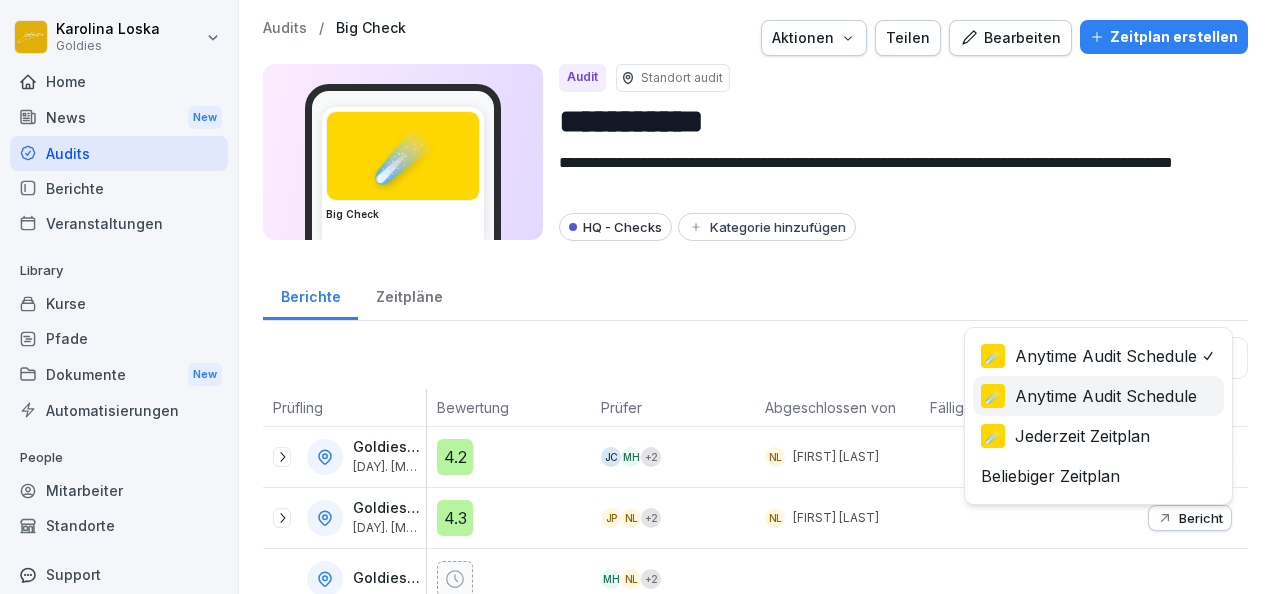 drag, startPoint x: 1066, startPoint y: 354, endPoint x: 1049, endPoint y: 400, distance: 49.0408 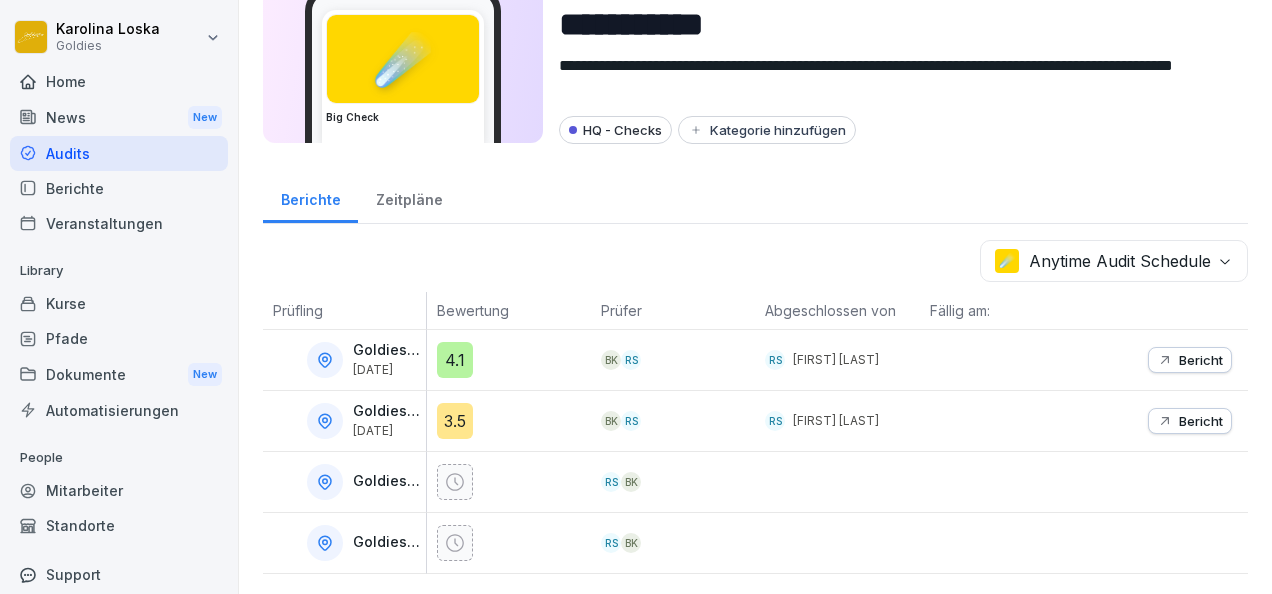 scroll, scrollTop: 21, scrollLeft: 0, axis: vertical 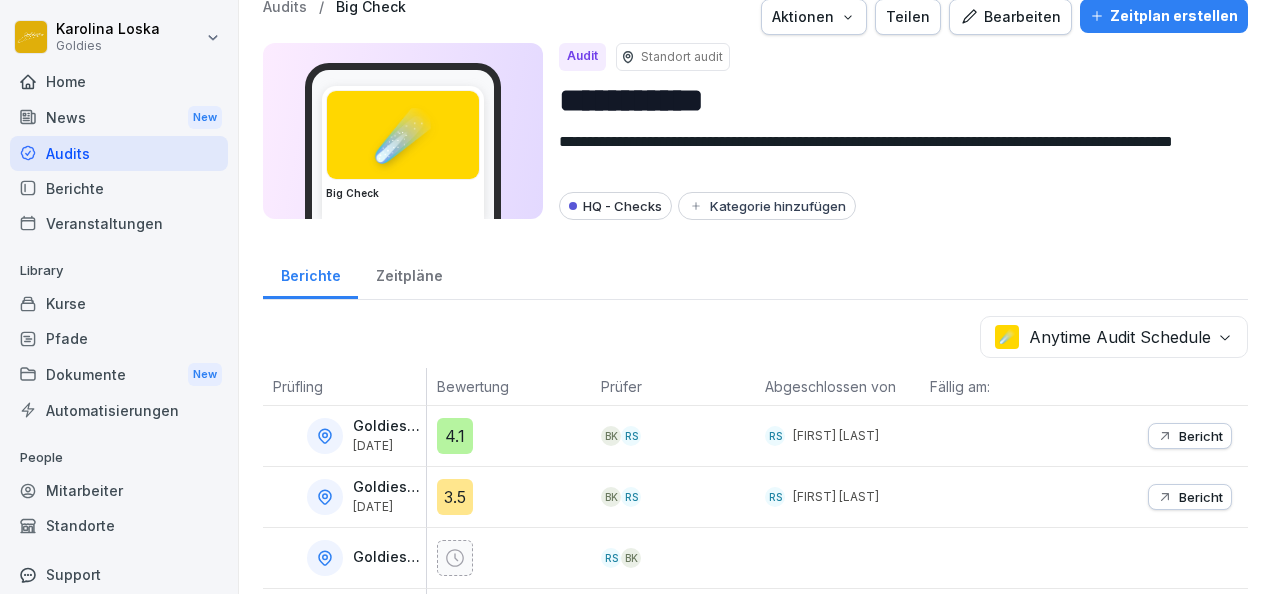 click on "**********" at bounding box center (636, 297) 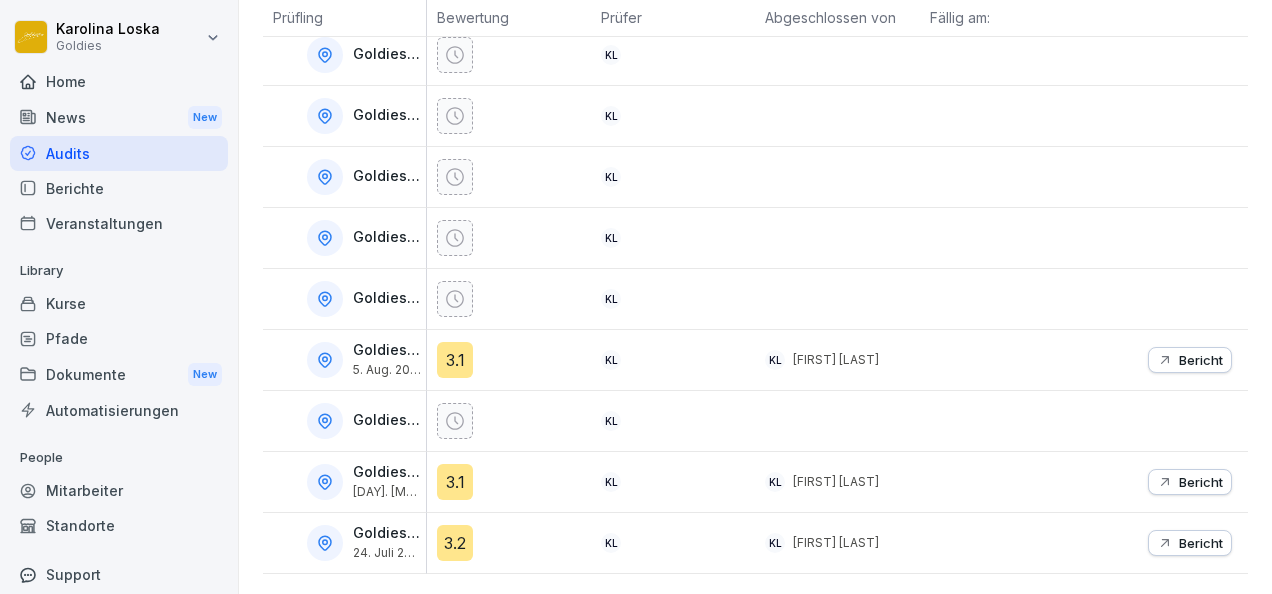 scroll, scrollTop: 411, scrollLeft: 0, axis: vertical 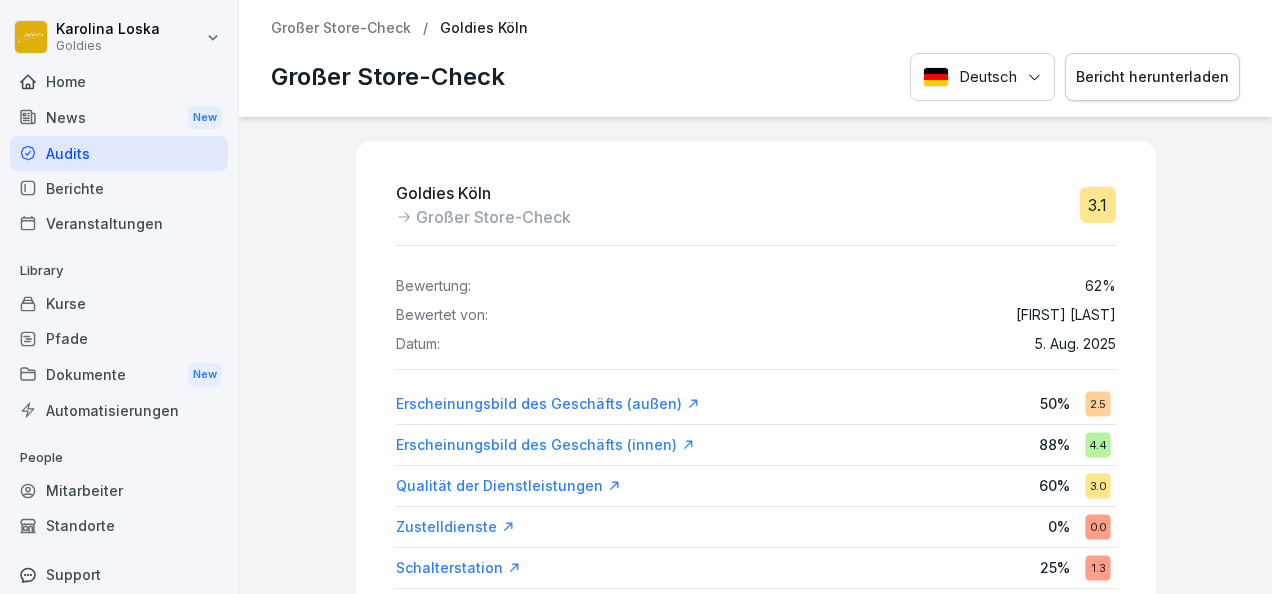 click on "Bericht herunterladen" at bounding box center [1152, 77] 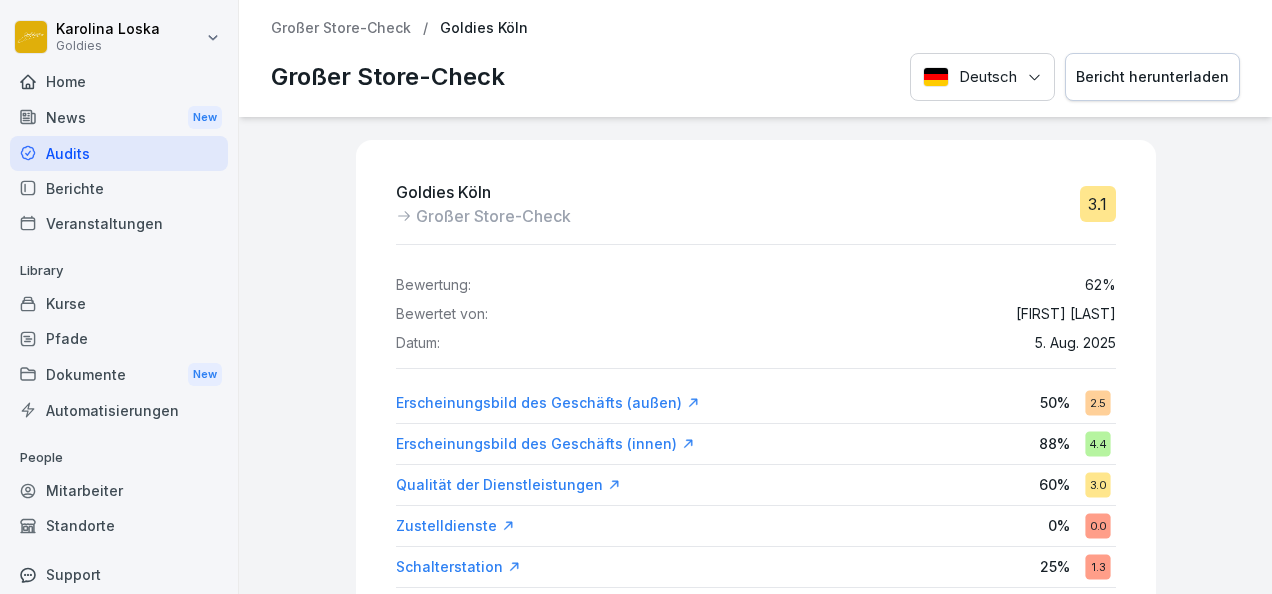 scroll, scrollTop: 0, scrollLeft: 0, axis: both 